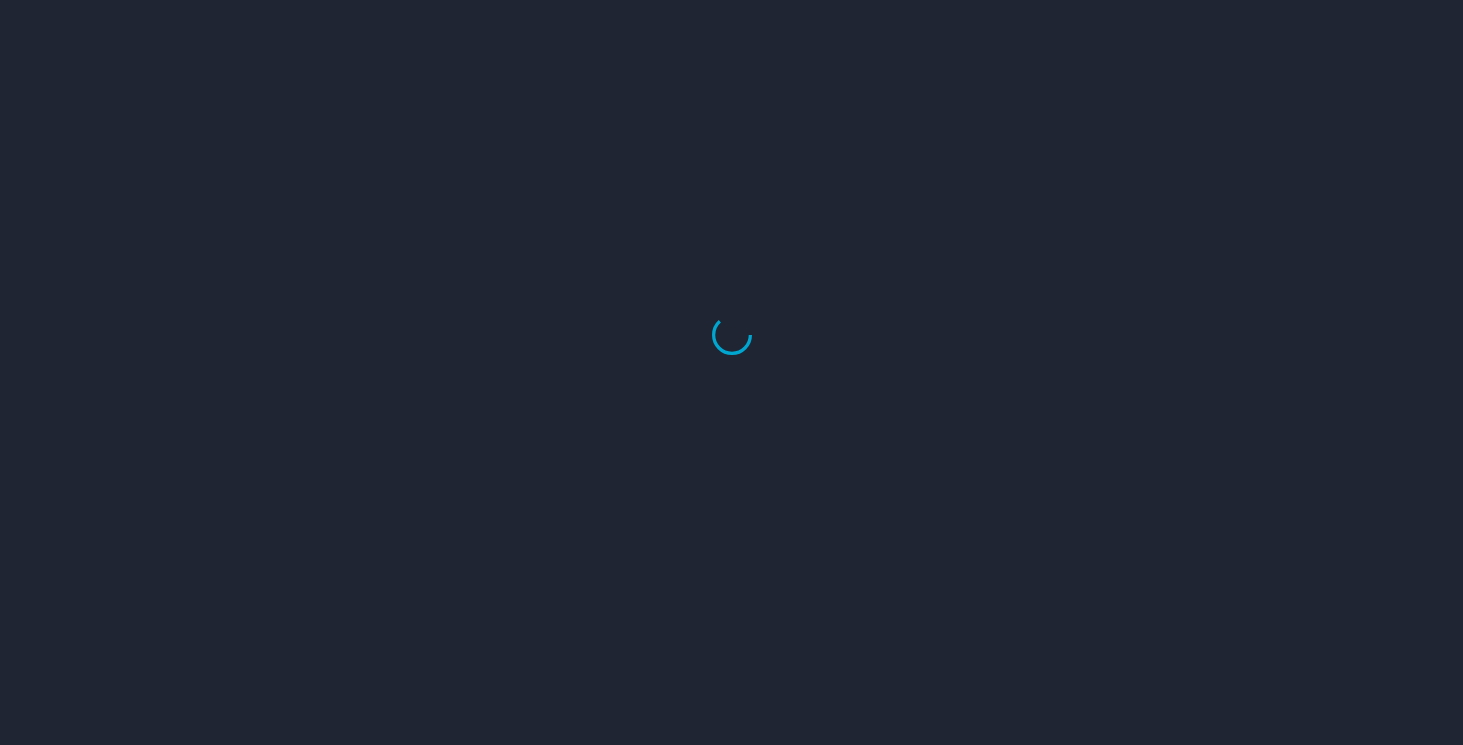scroll, scrollTop: 0, scrollLeft: 0, axis: both 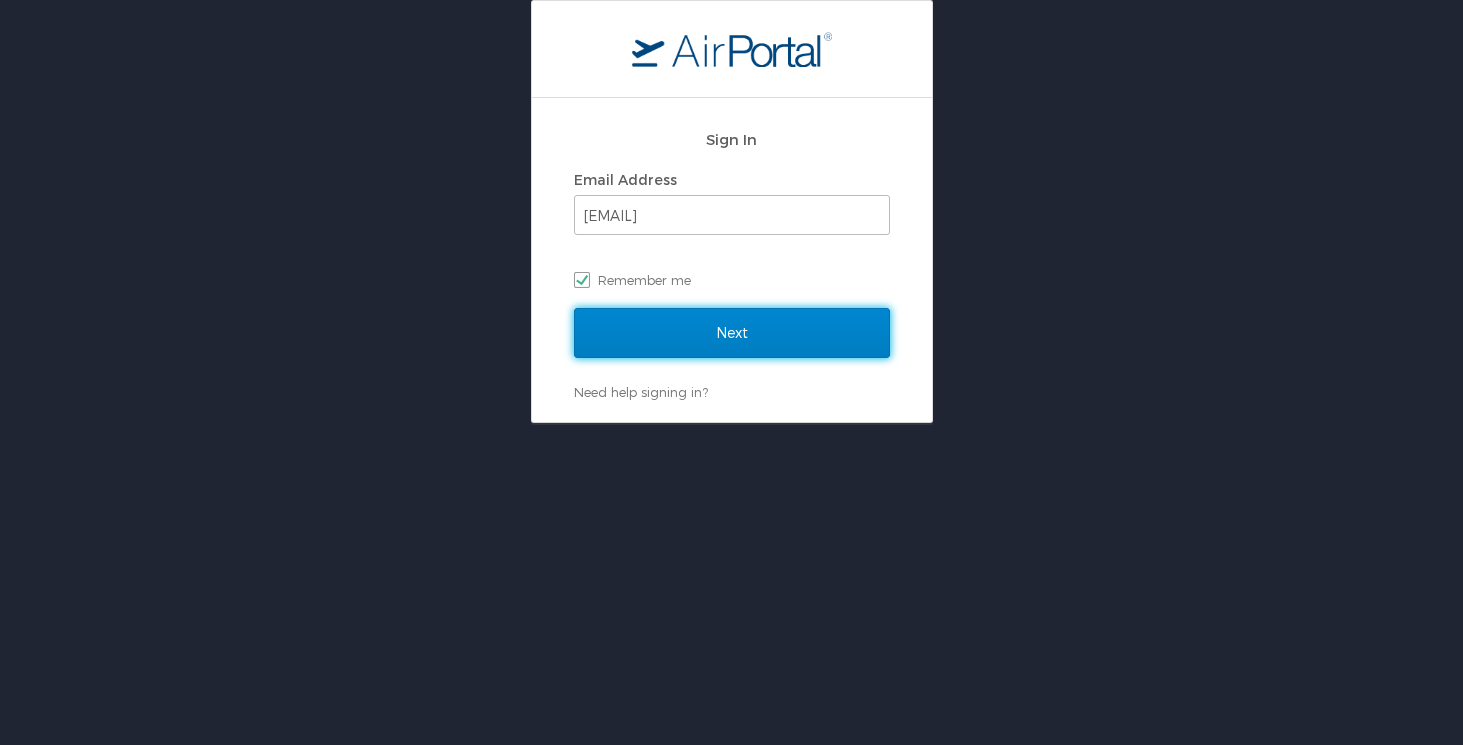 click on "Next" at bounding box center (732, 333) 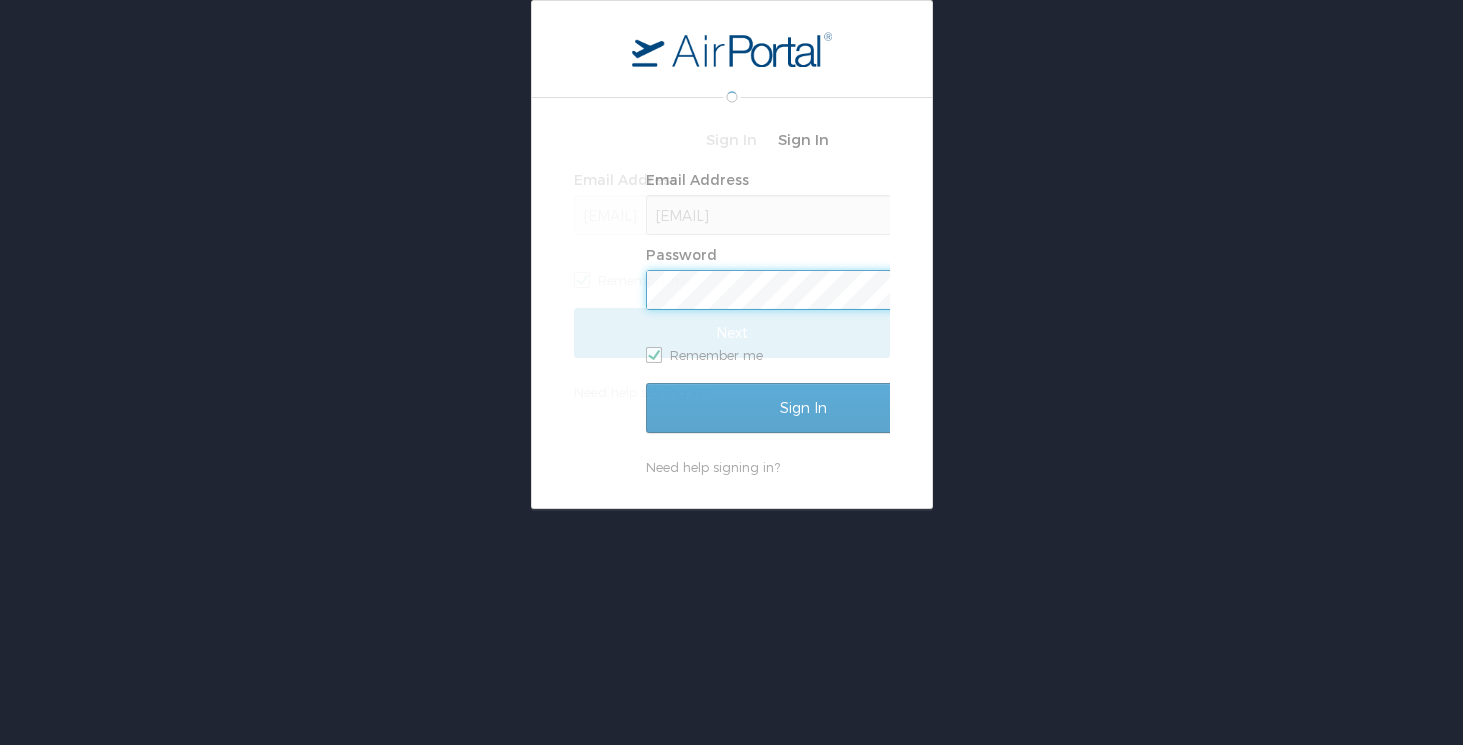 scroll, scrollTop: 0, scrollLeft: 0, axis: both 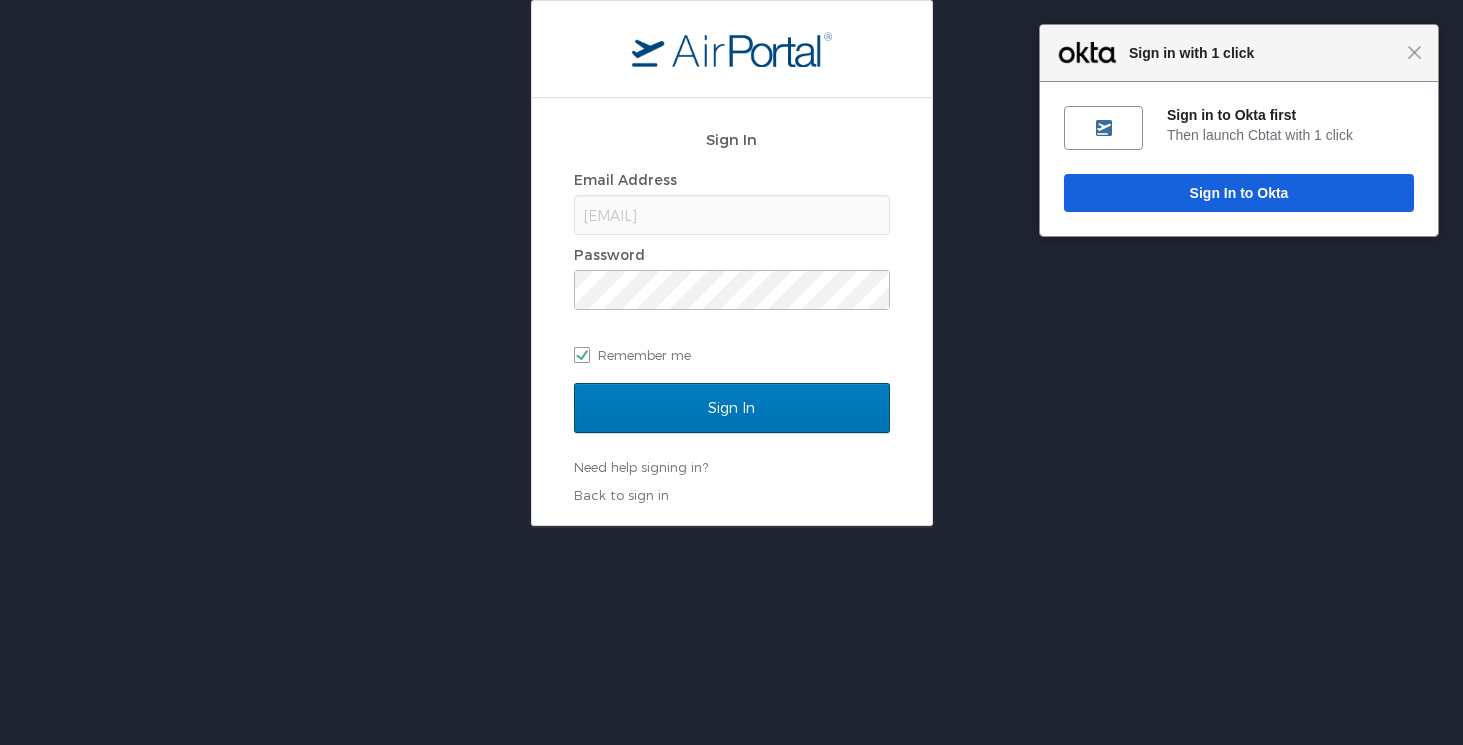 click on "Close                   Sign in with 1 click" at bounding box center [1239, 53] 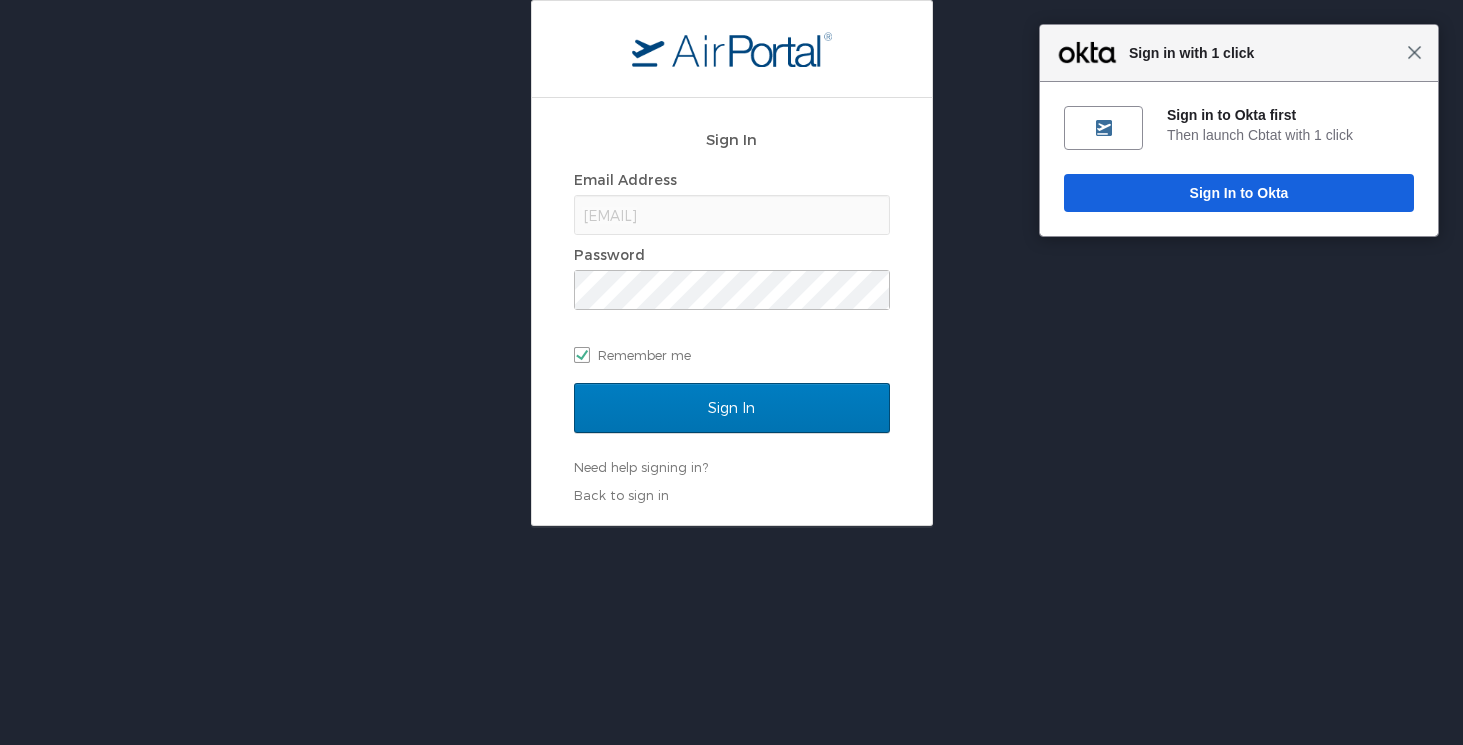 click on "Close" at bounding box center (1414, 52) 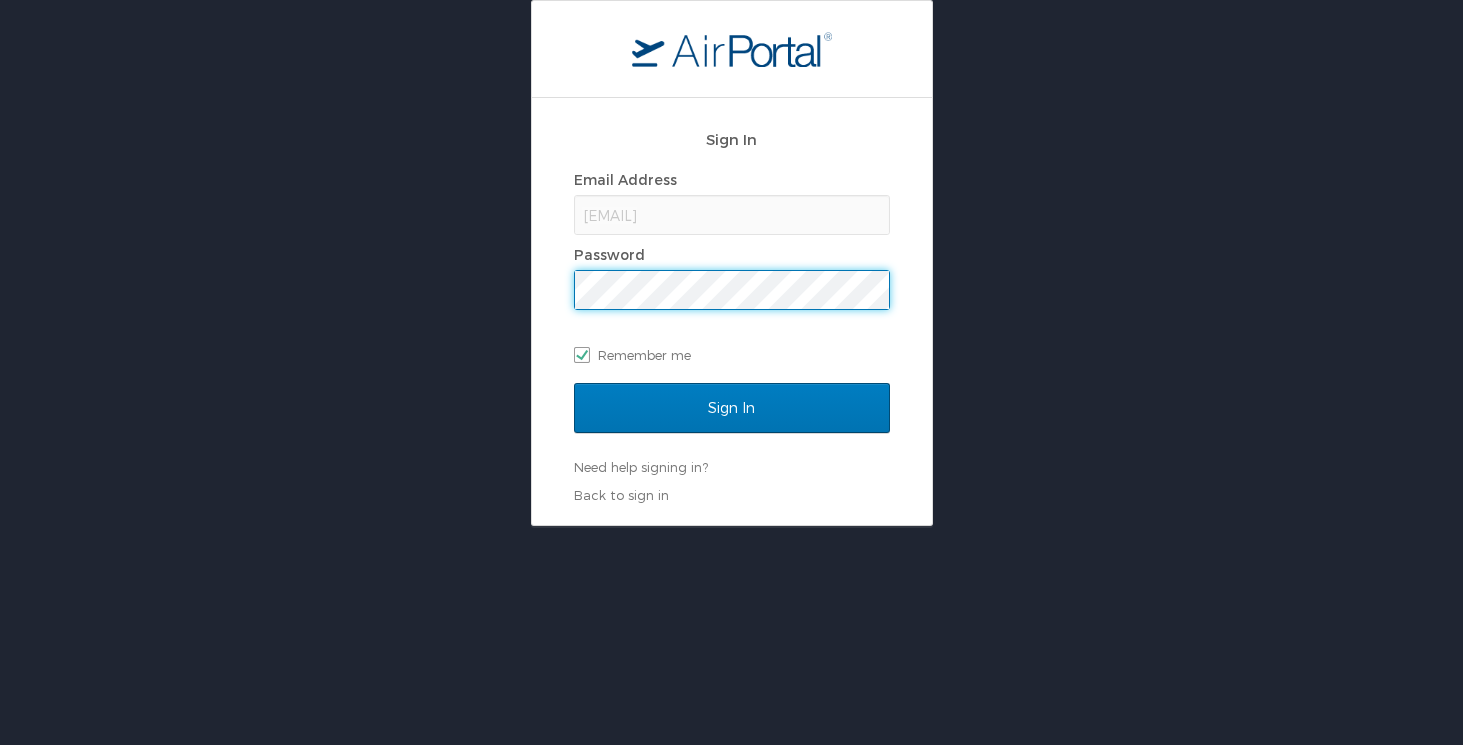 click at bounding box center (0, 745) 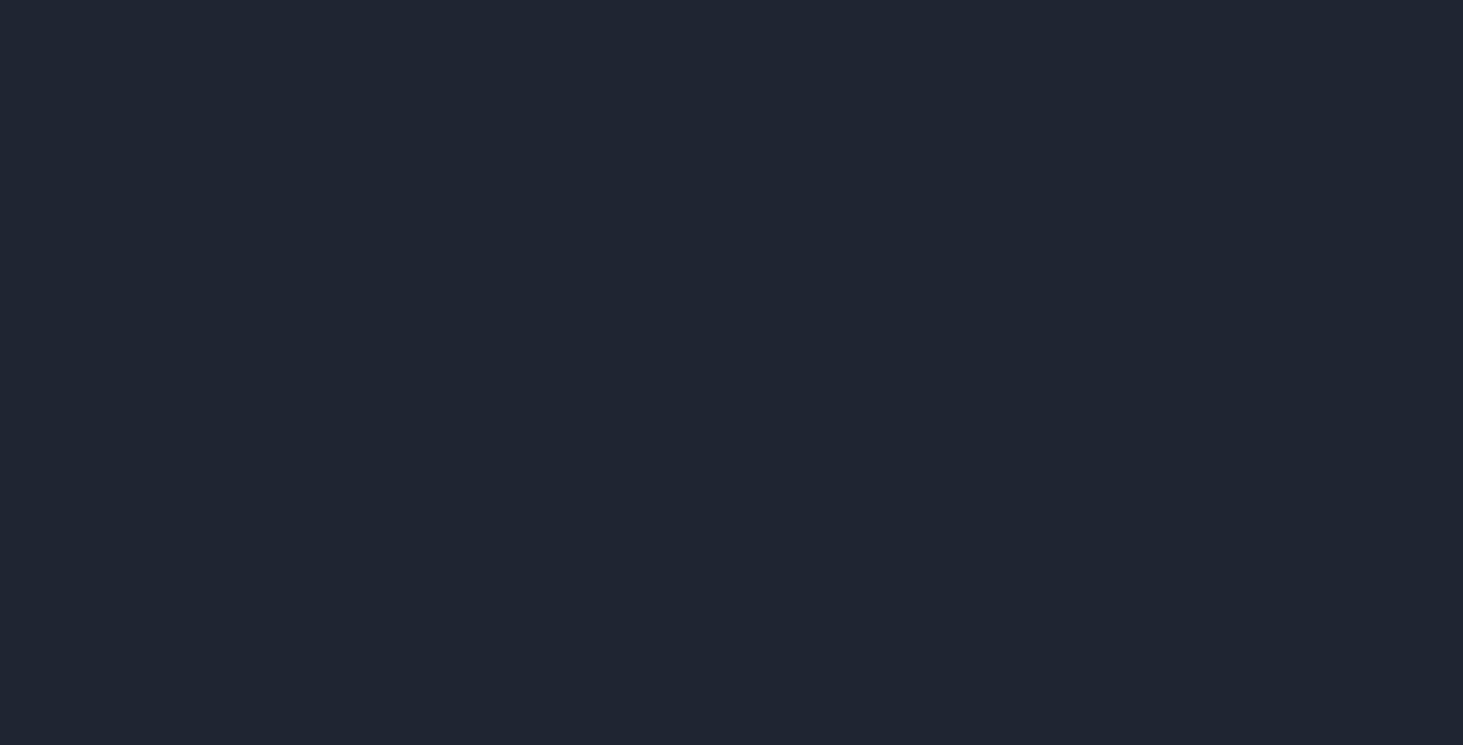 scroll, scrollTop: 0, scrollLeft: 0, axis: both 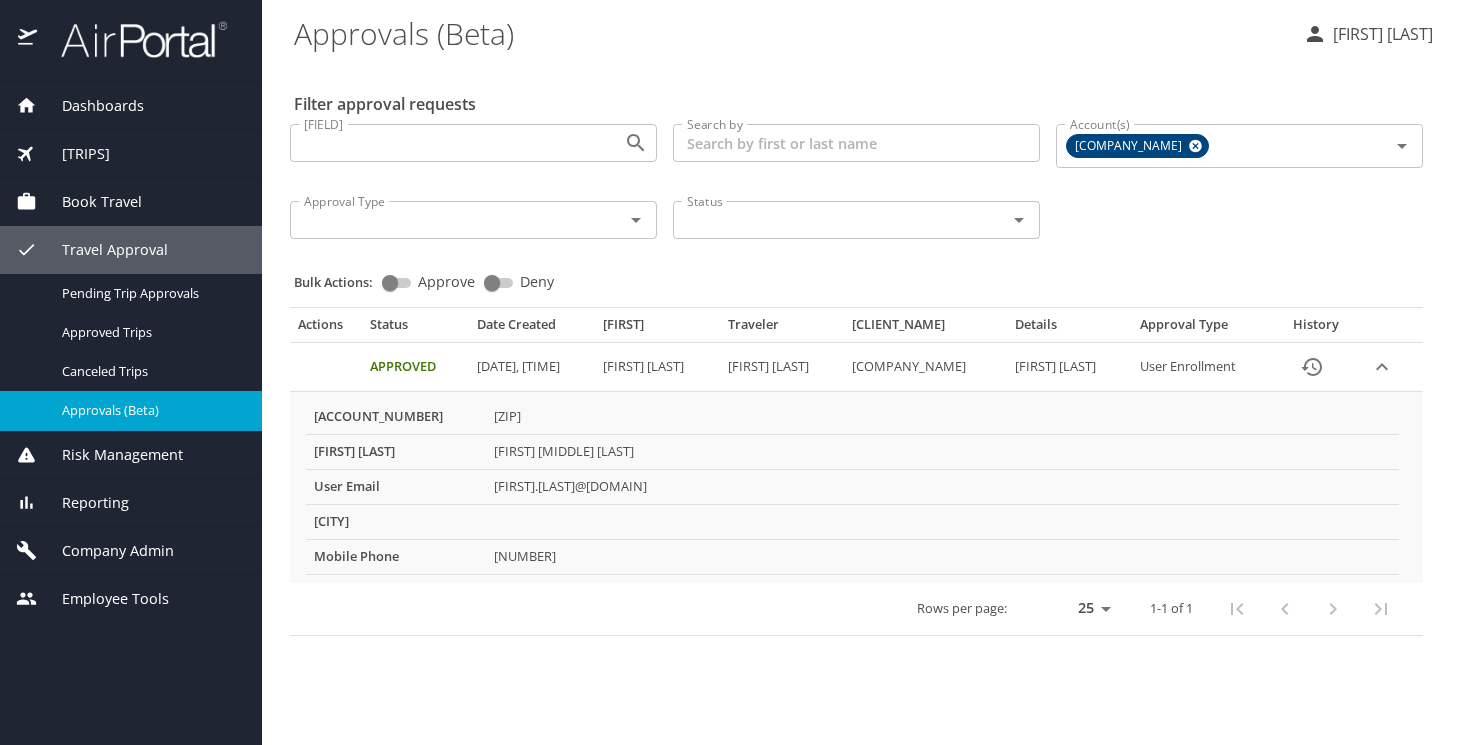 click on "Company Admin" at bounding box center (105, 551) 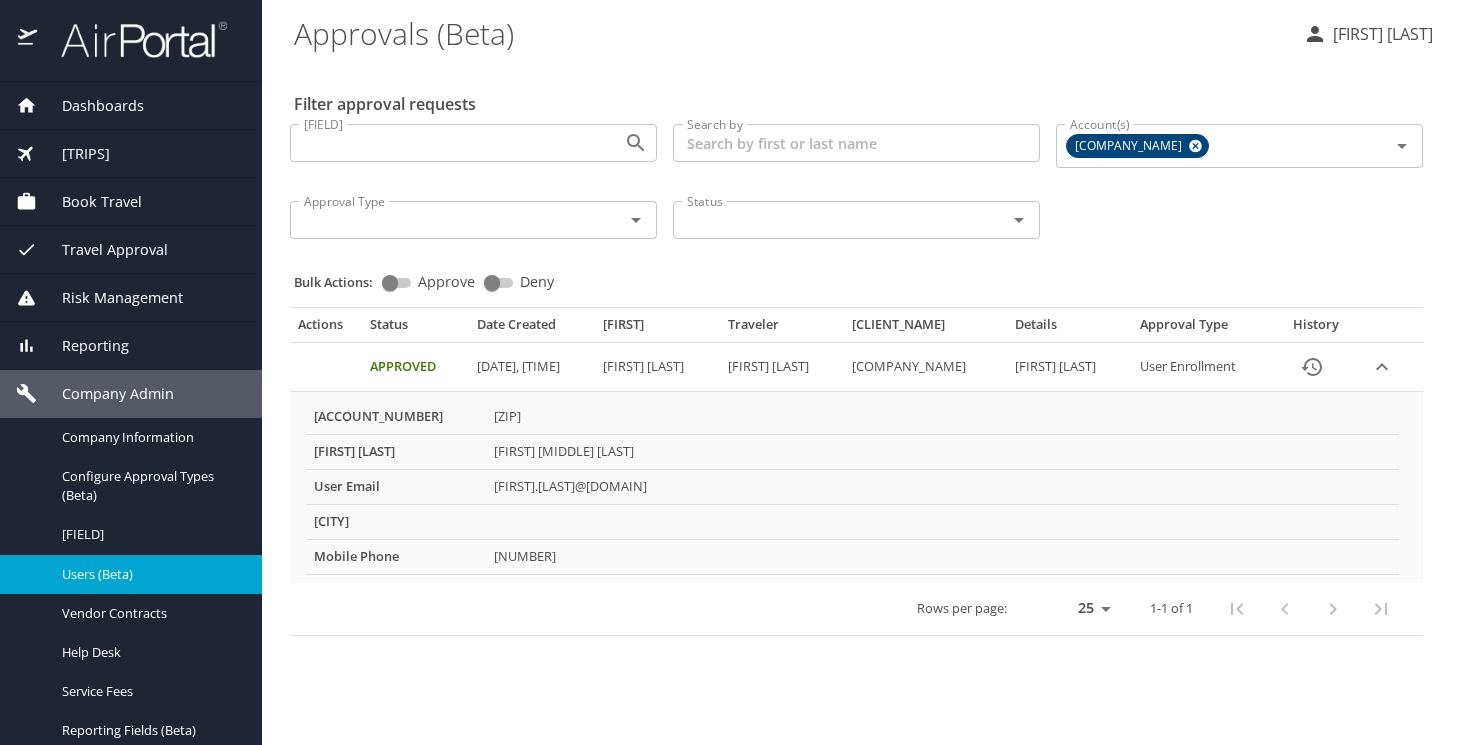 click on "Users (Beta)" at bounding box center [150, 574] 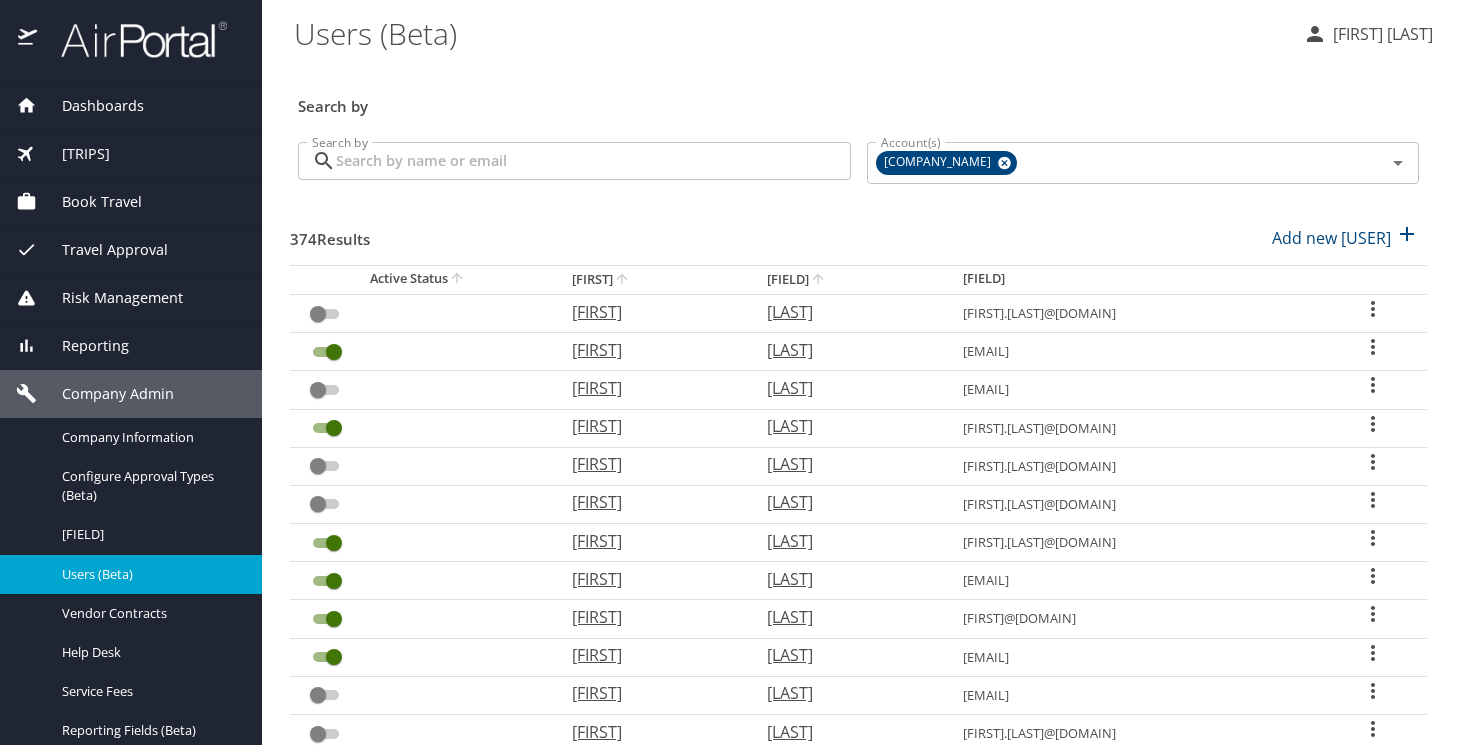 click on "Search by" at bounding box center (593, 161) 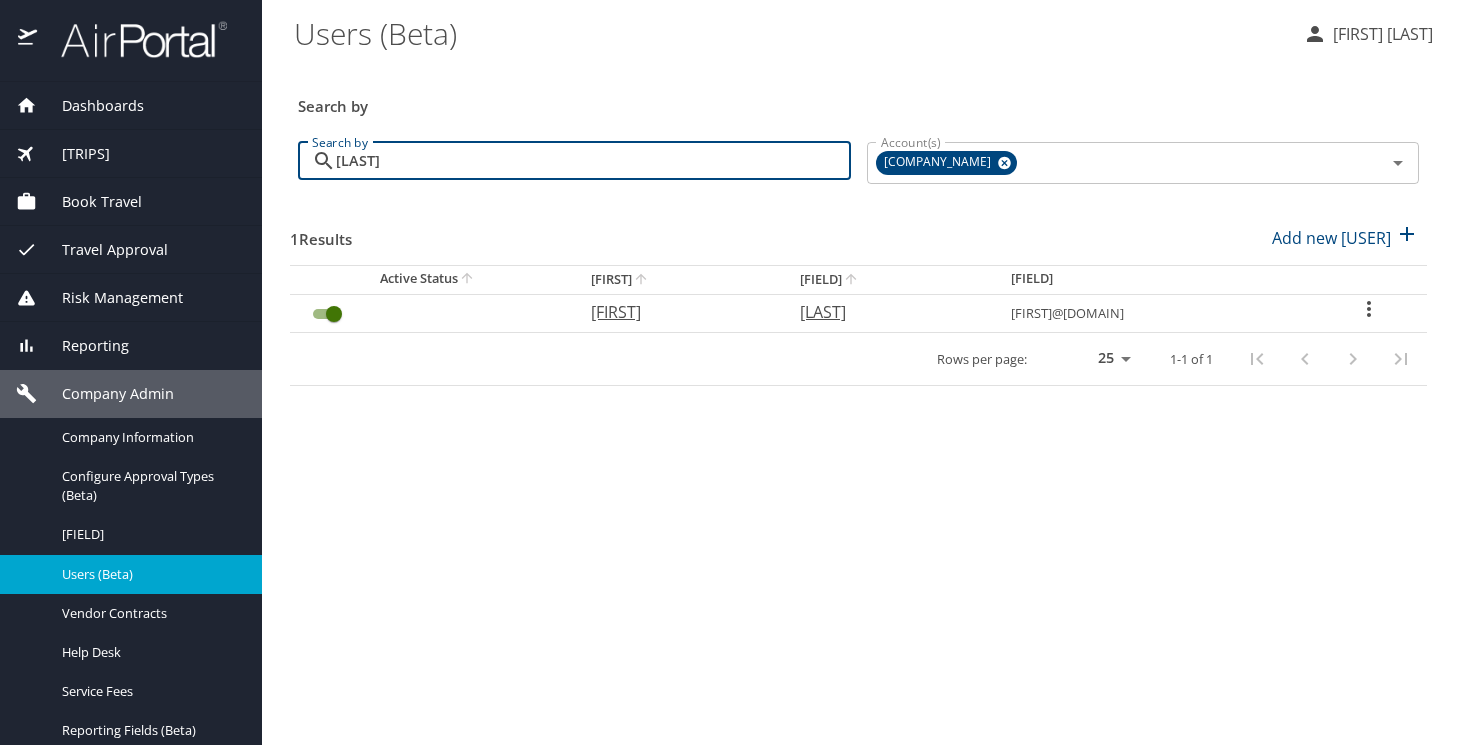type on "[LAST]" 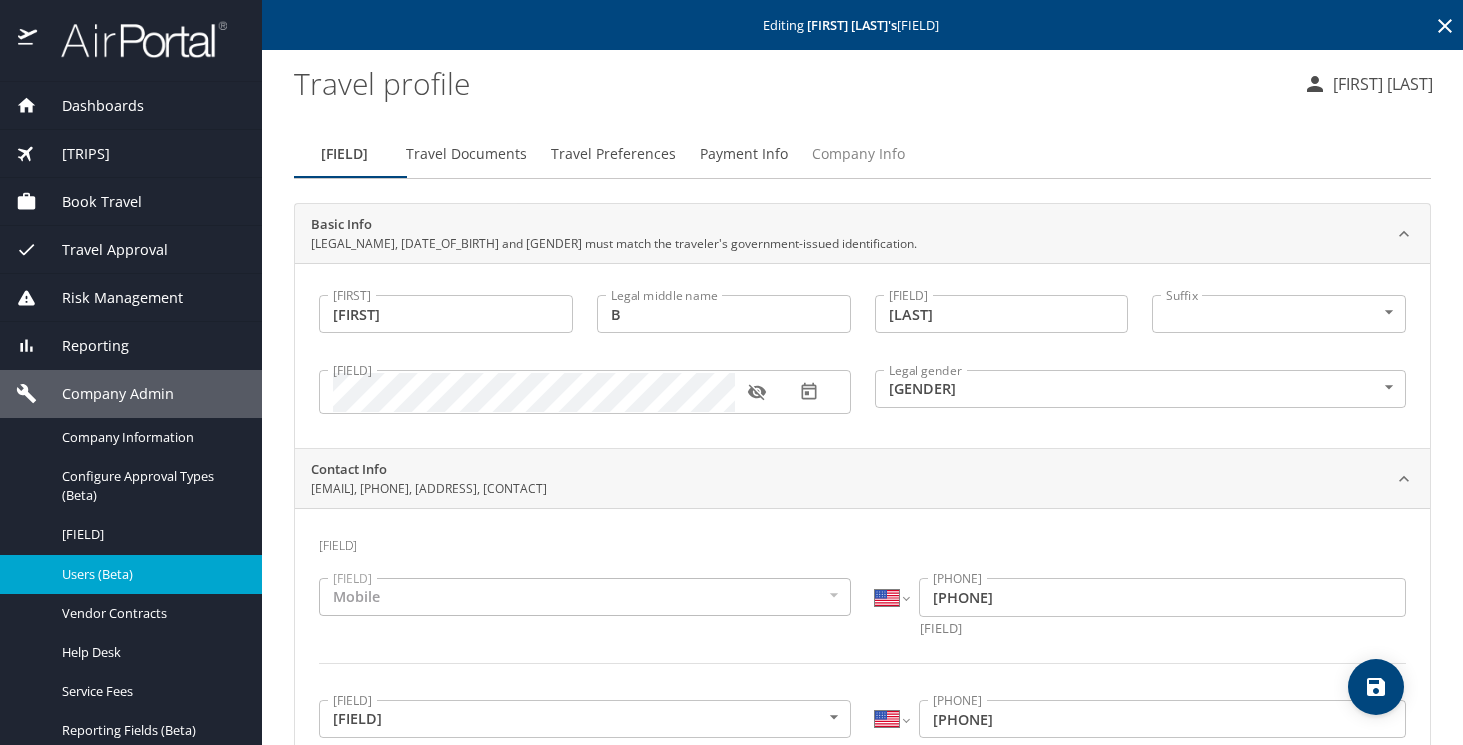click on "Company Info" at bounding box center (858, 154) 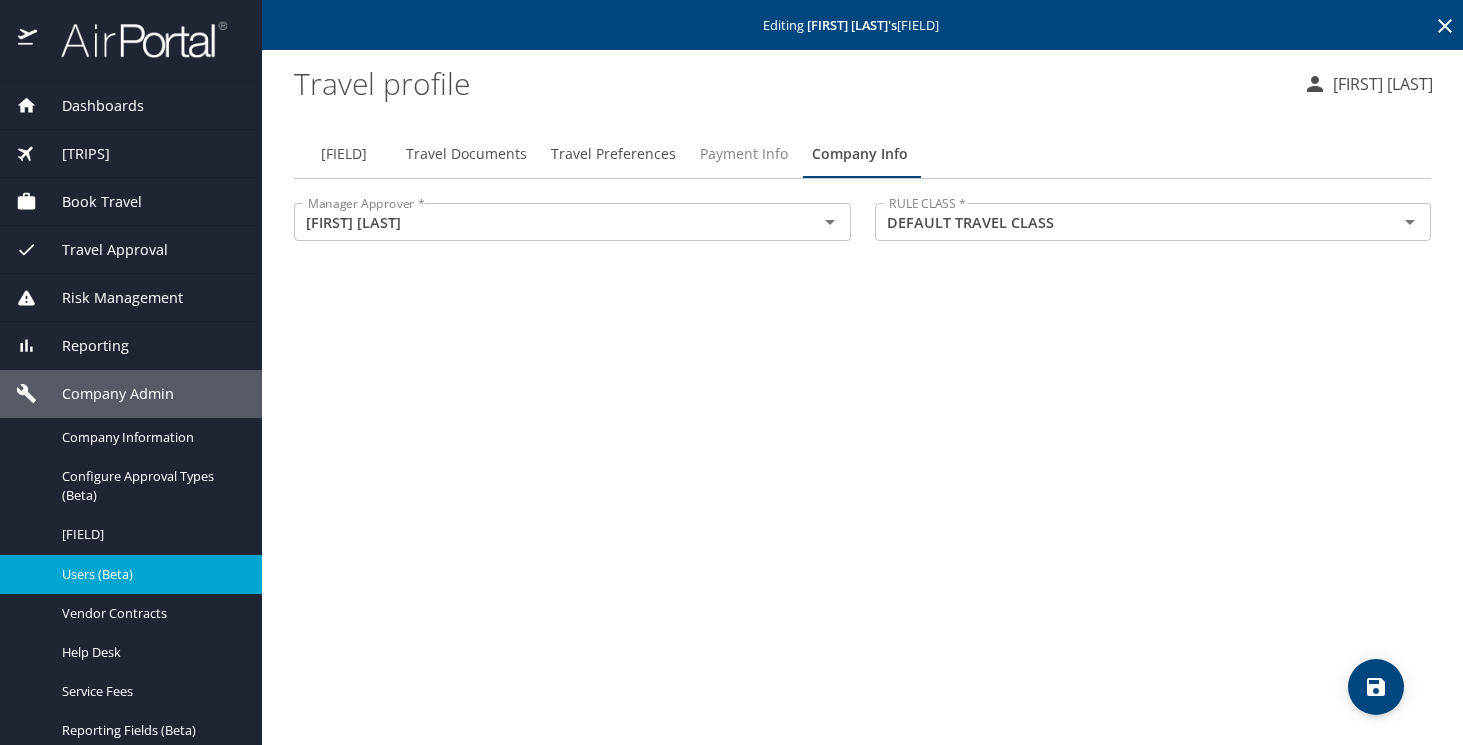 click on "Payment Info" at bounding box center [744, 154] 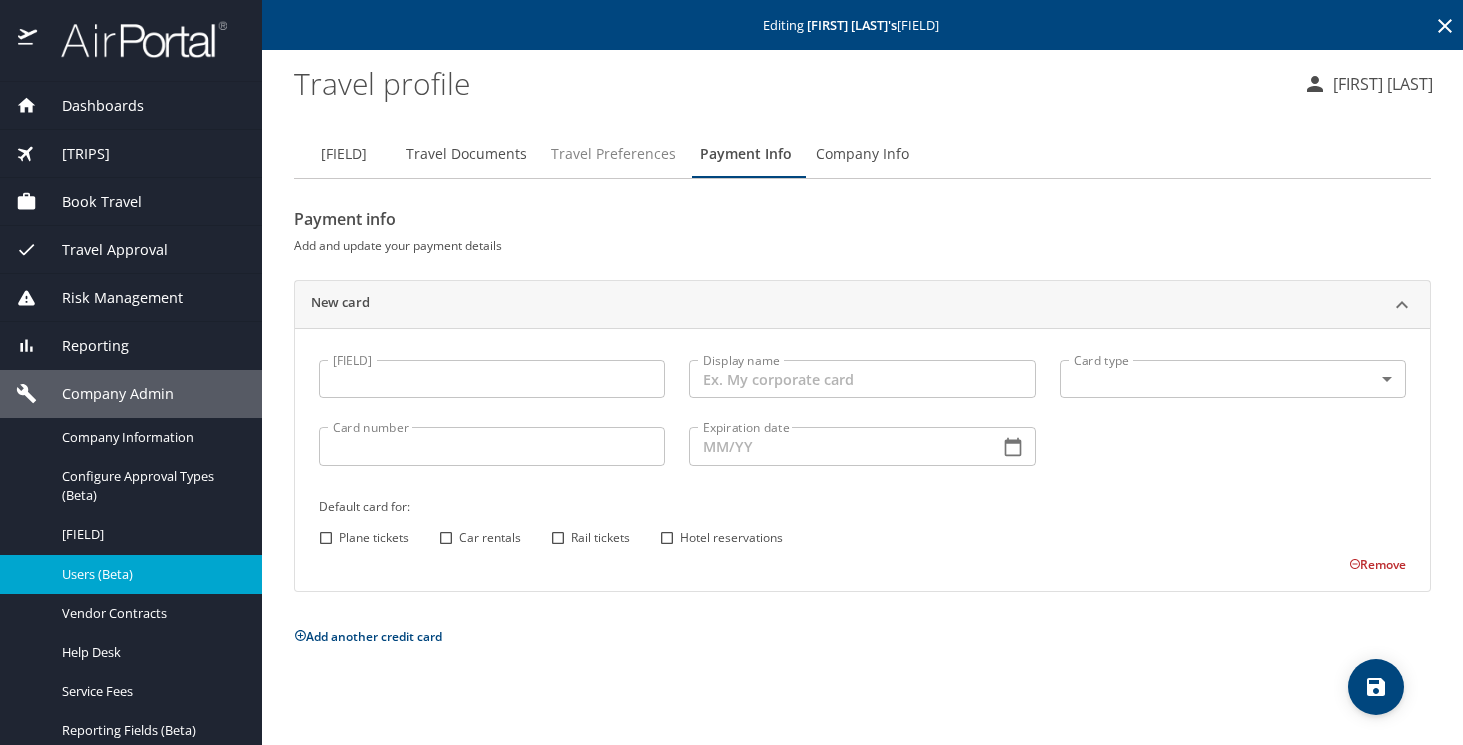 click on "Travel Preferences" at bounding box center [613, 154] 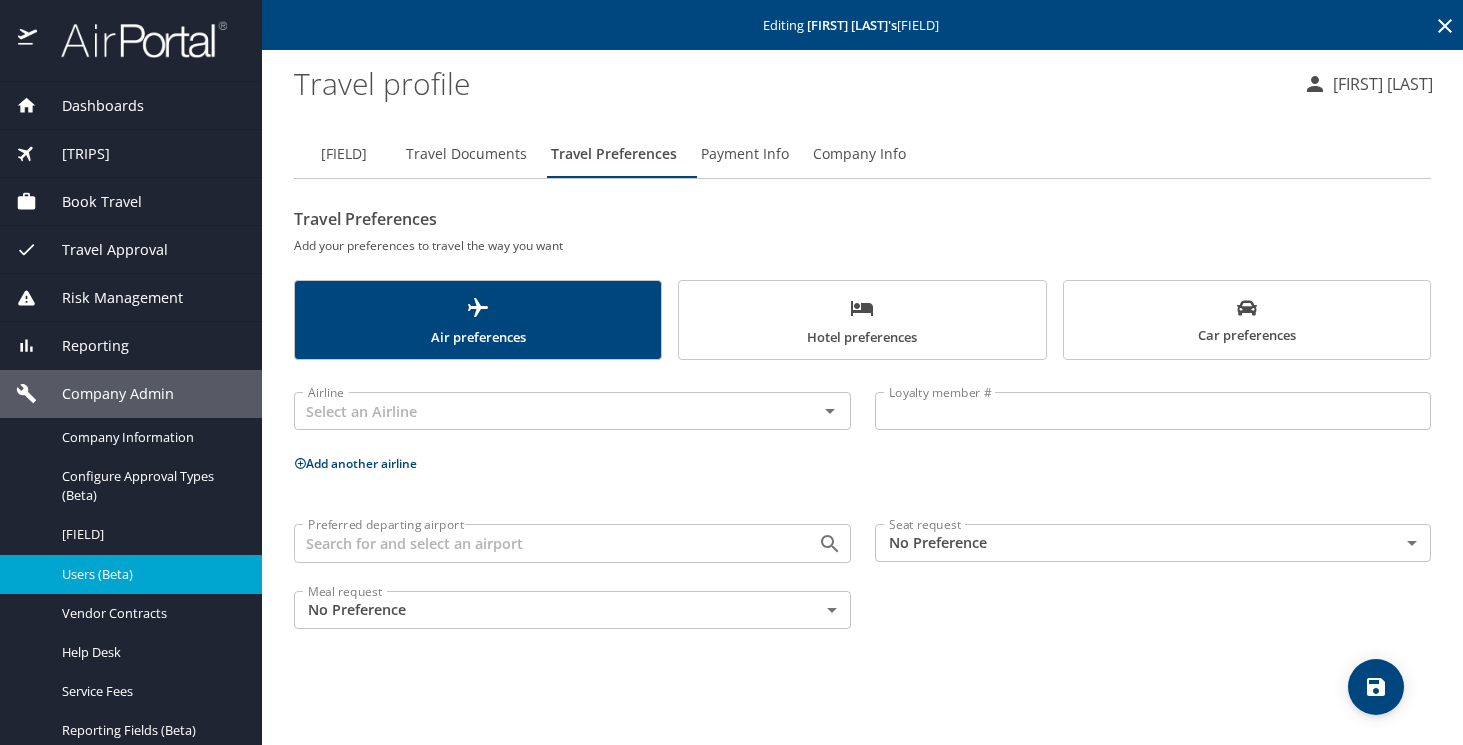 click on "Payment Info" at bounding box center [745, 154] 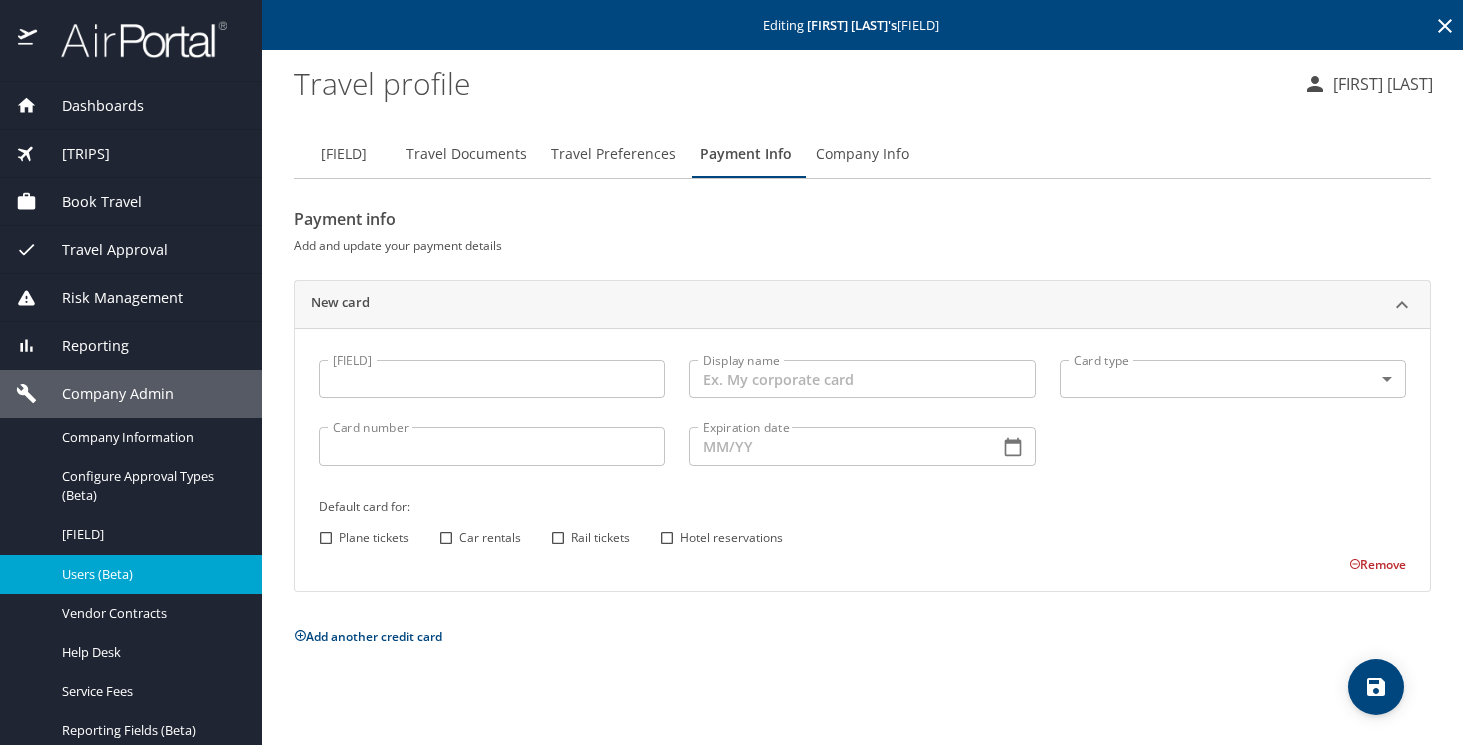 click on "[FIELD]" at bounding box center [344, 154] 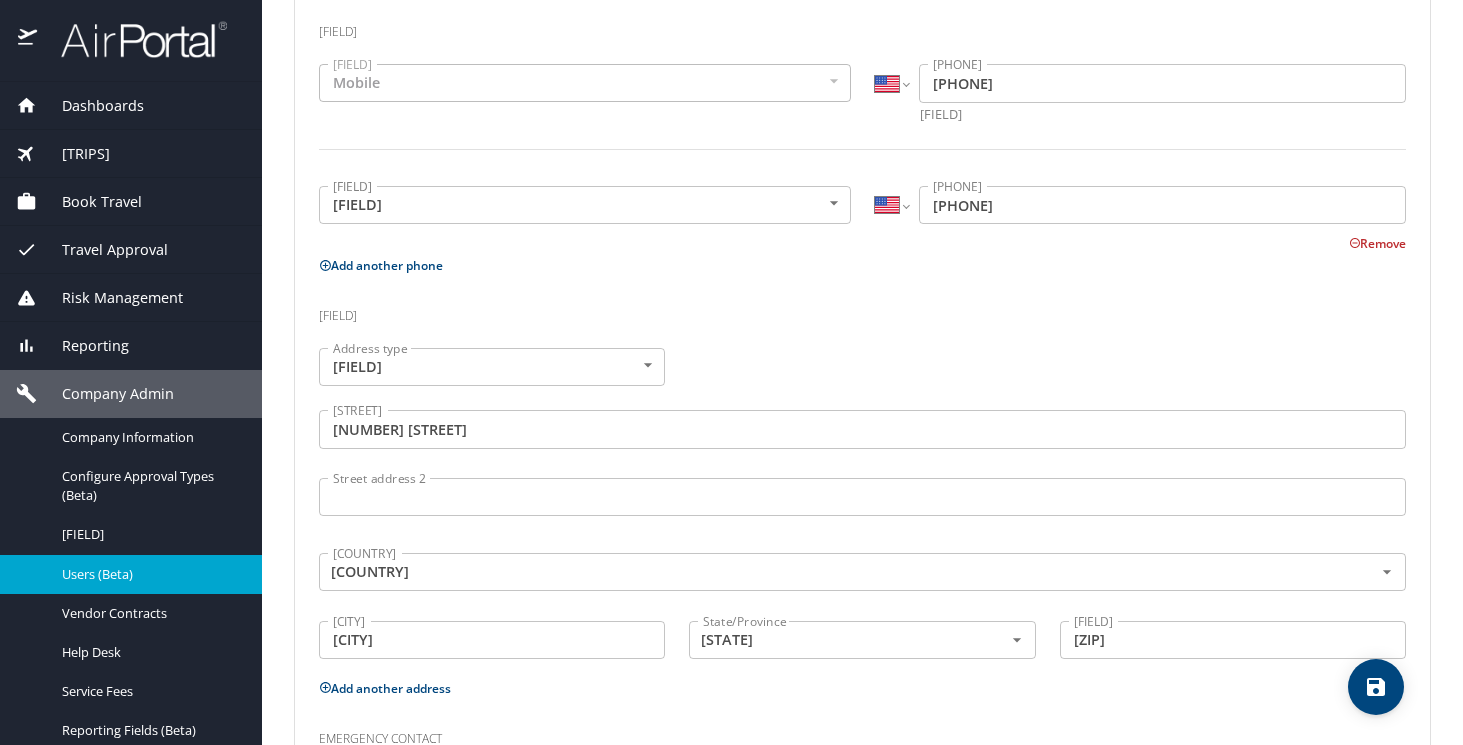 scroll, scrollTop: 0, scrollLeft: 0, axis: both 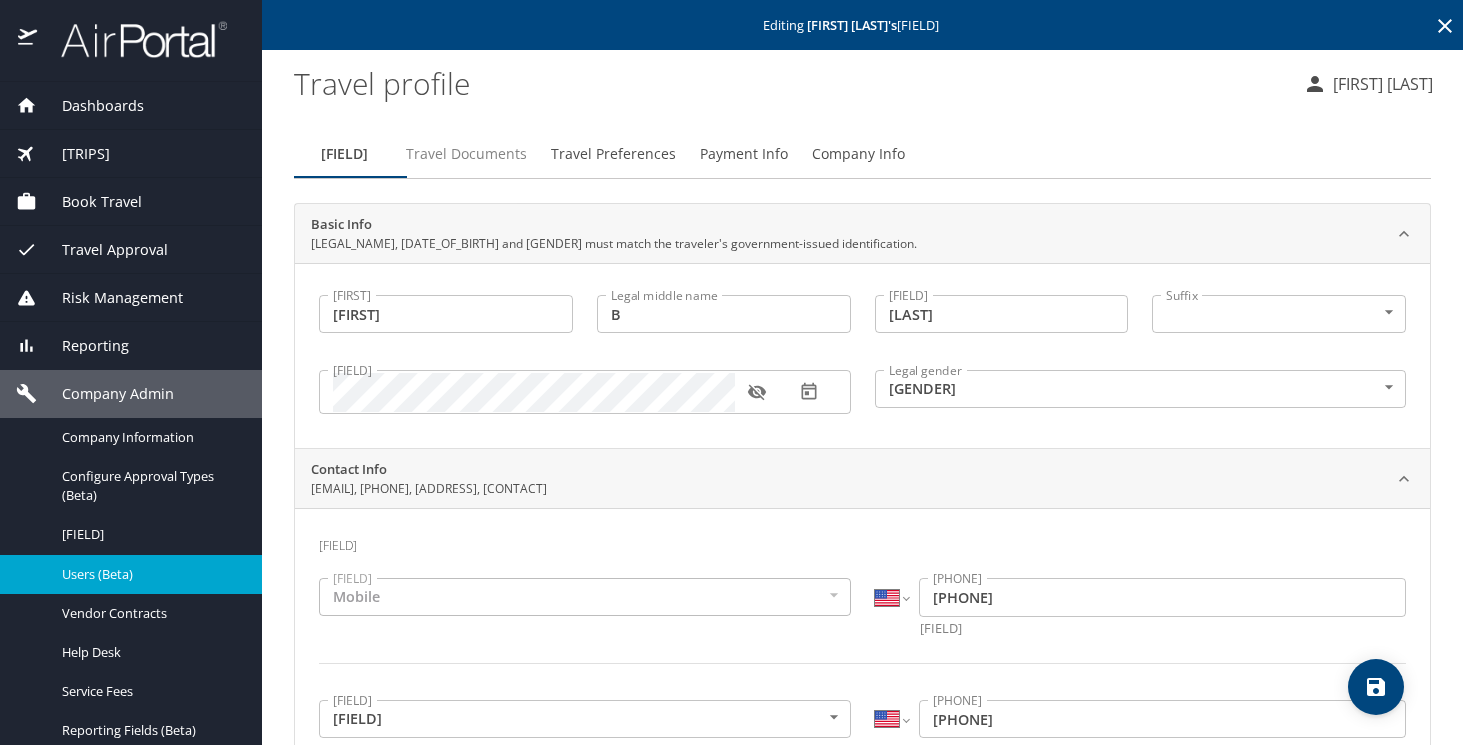 click on "Travel Documents" at bounding box center (466, 154) 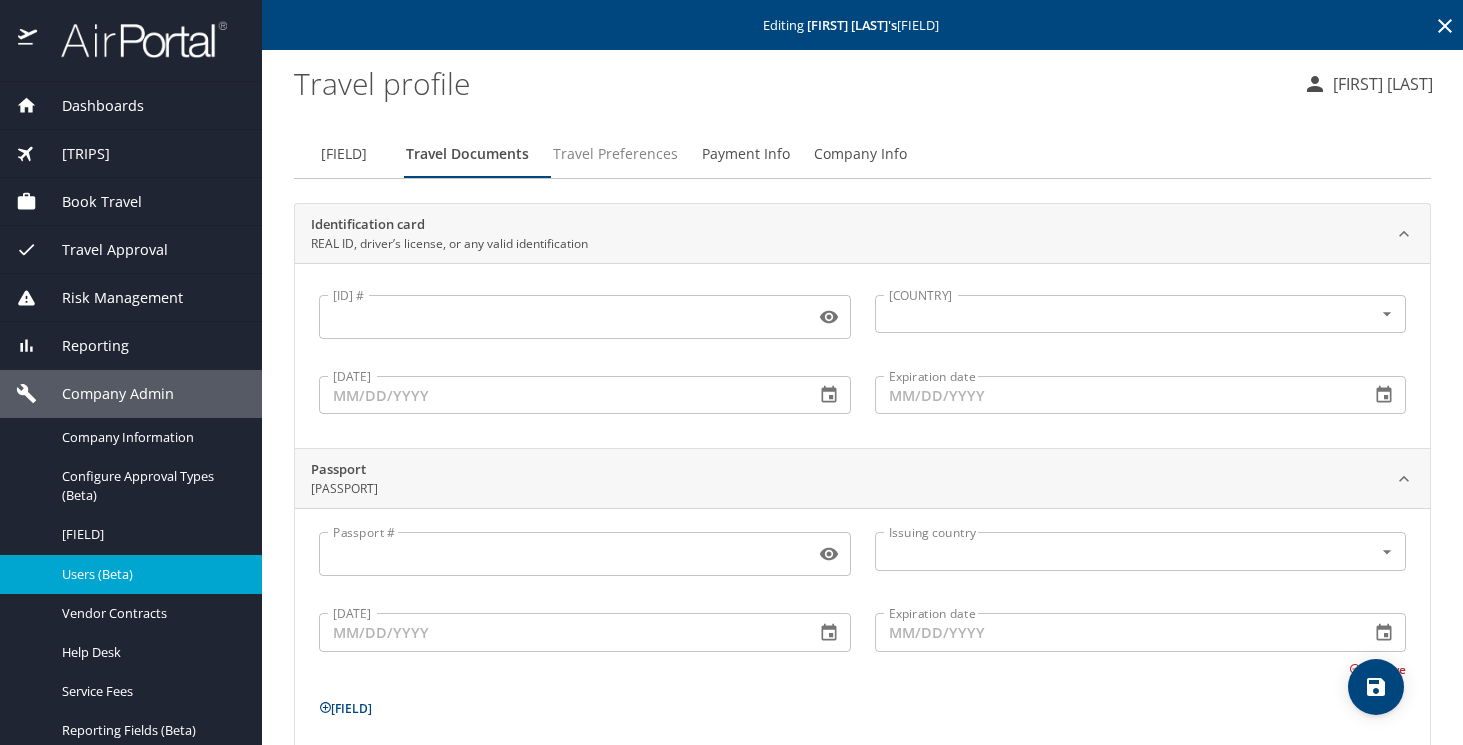 click on "Travel Preferences" at bounding box center [615, 154] 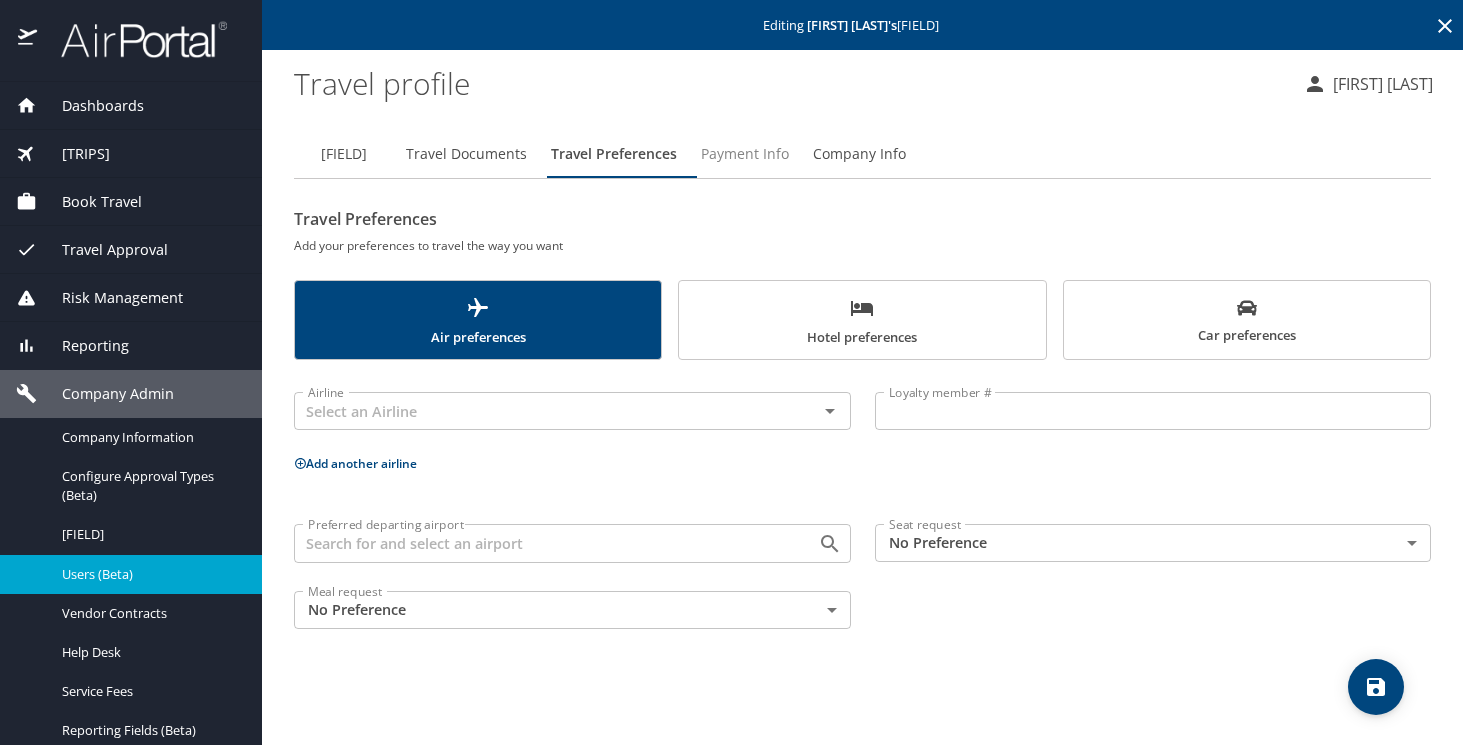 click on "Payment Info" at bounding box center [745, 154] 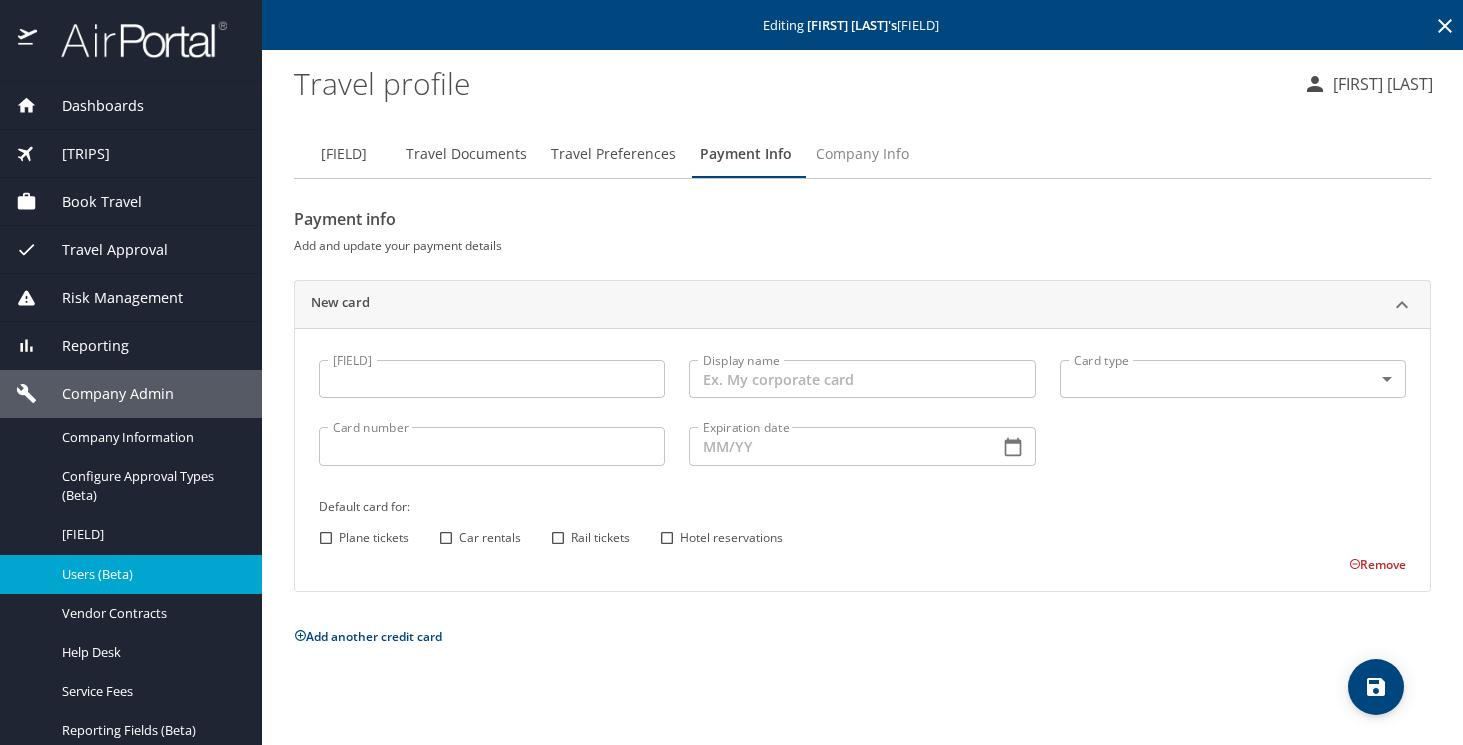 click on "Company Info" at bounding box center [862, 154] 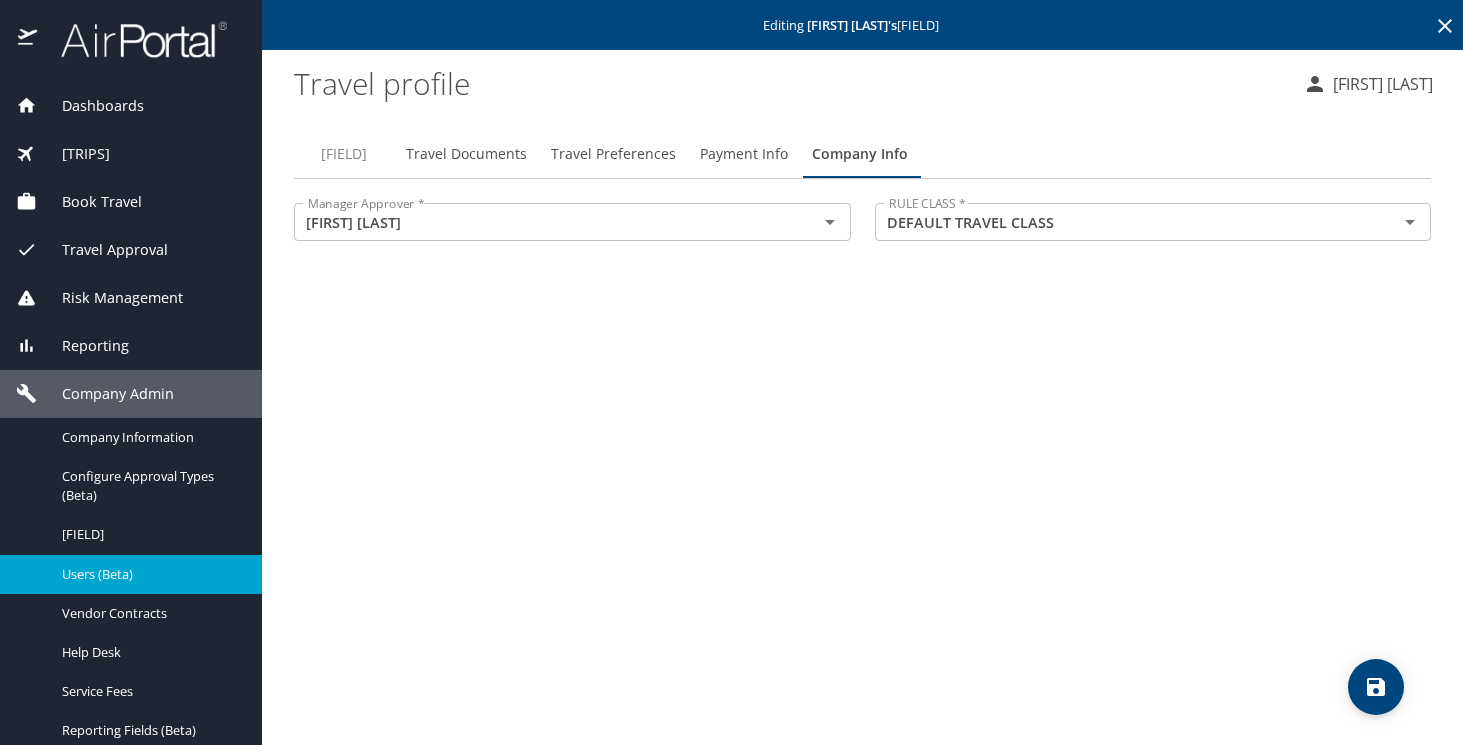 click on "[FIELD]" at bounding box center [344, 154] 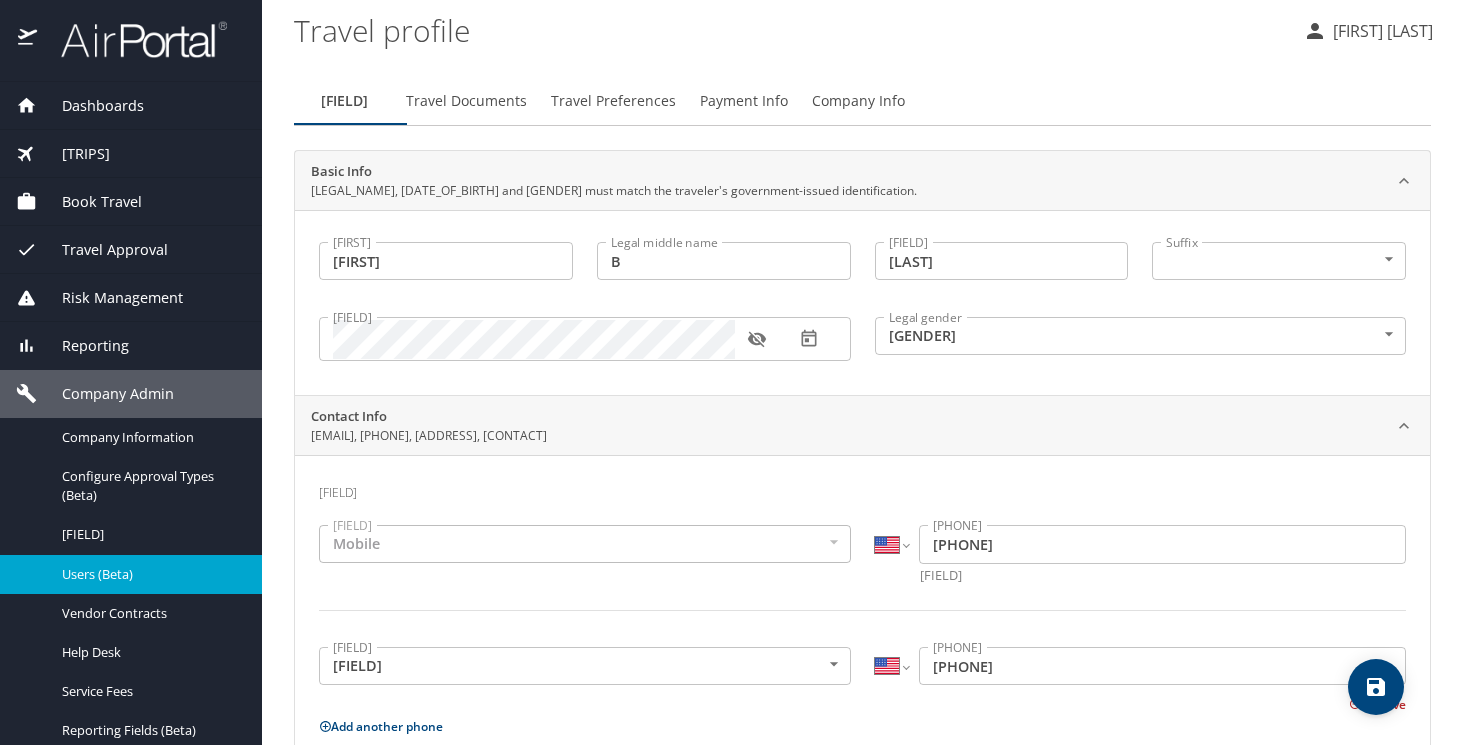 scroll, scrollTop: 0, scrollLeft: 0, axis: both 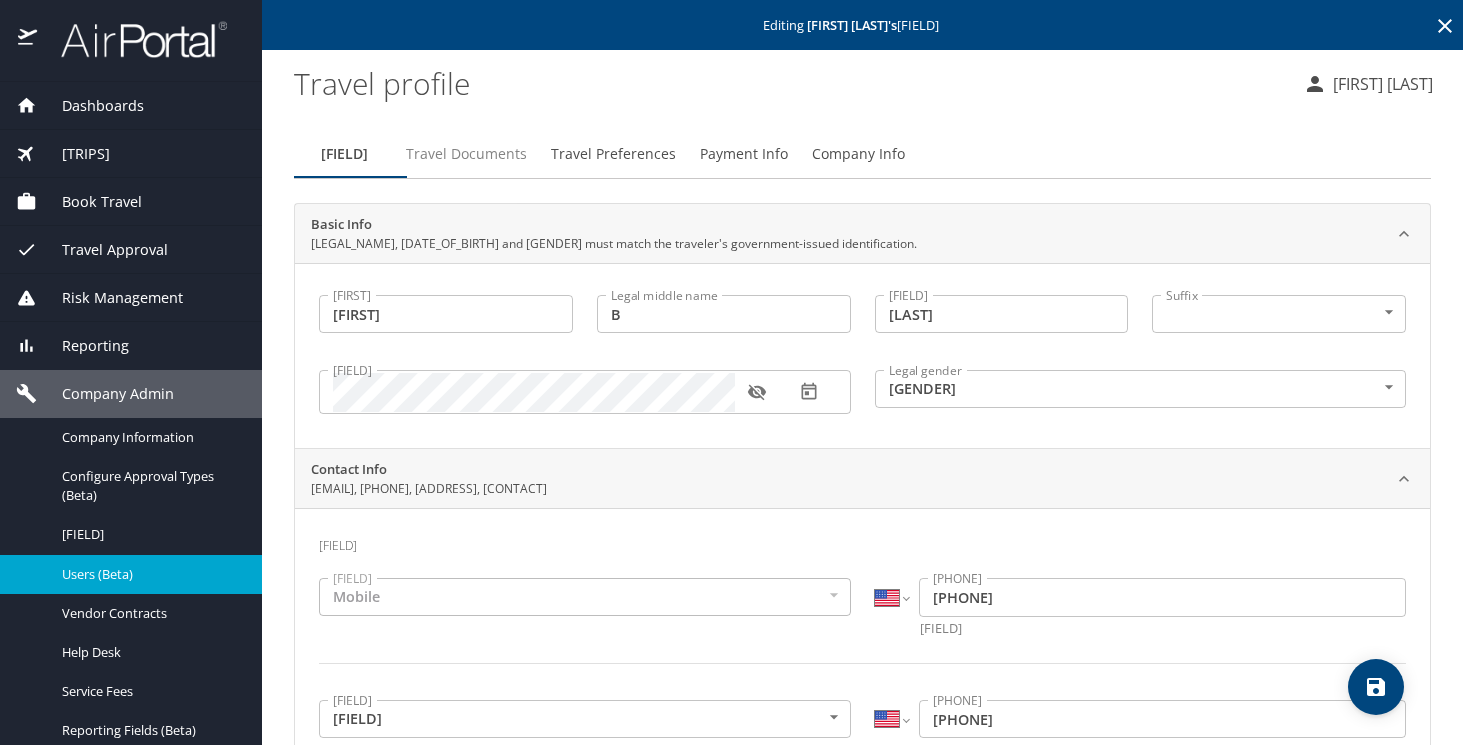 click on "Travel Documents" at bounding box center (466, 154) 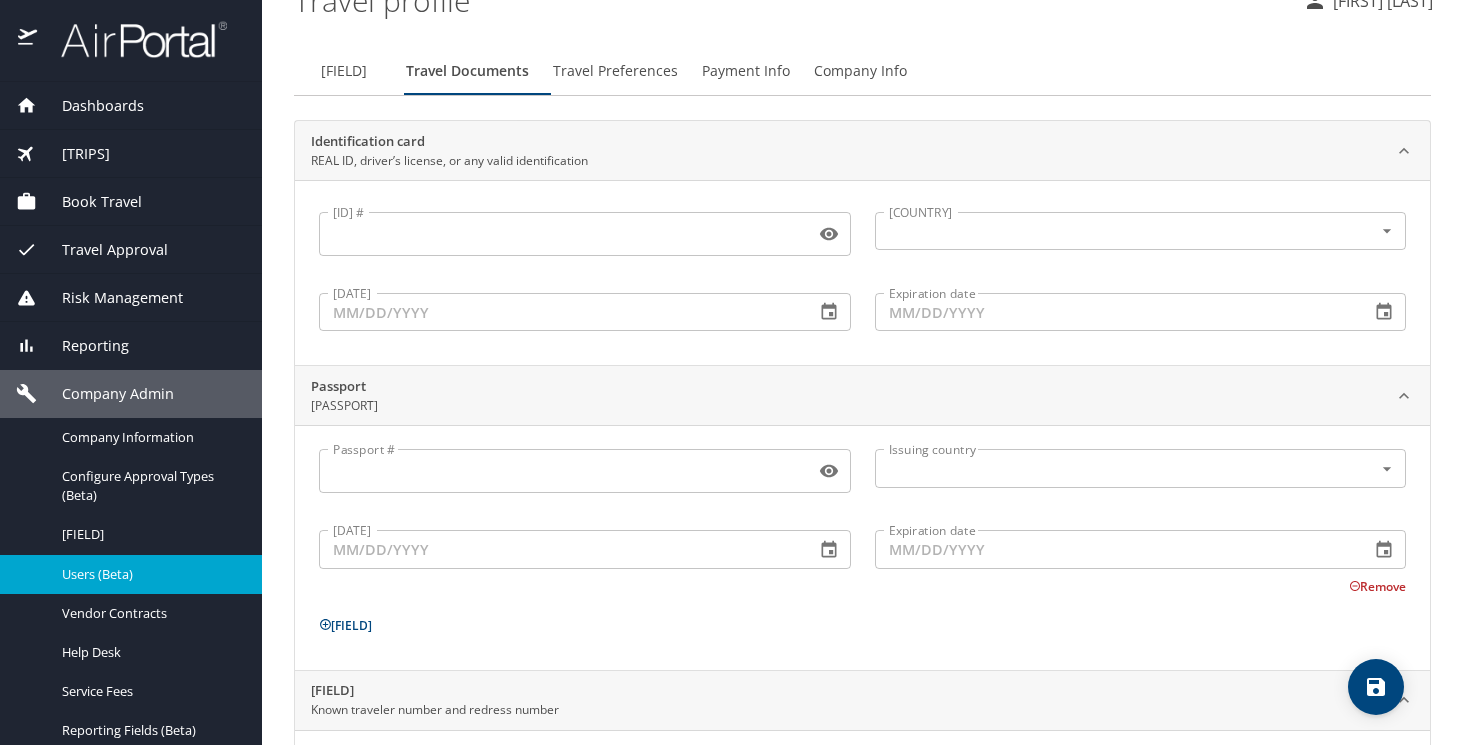 scroll, scrollTop: 0, scrollLeft: 0, axis: both 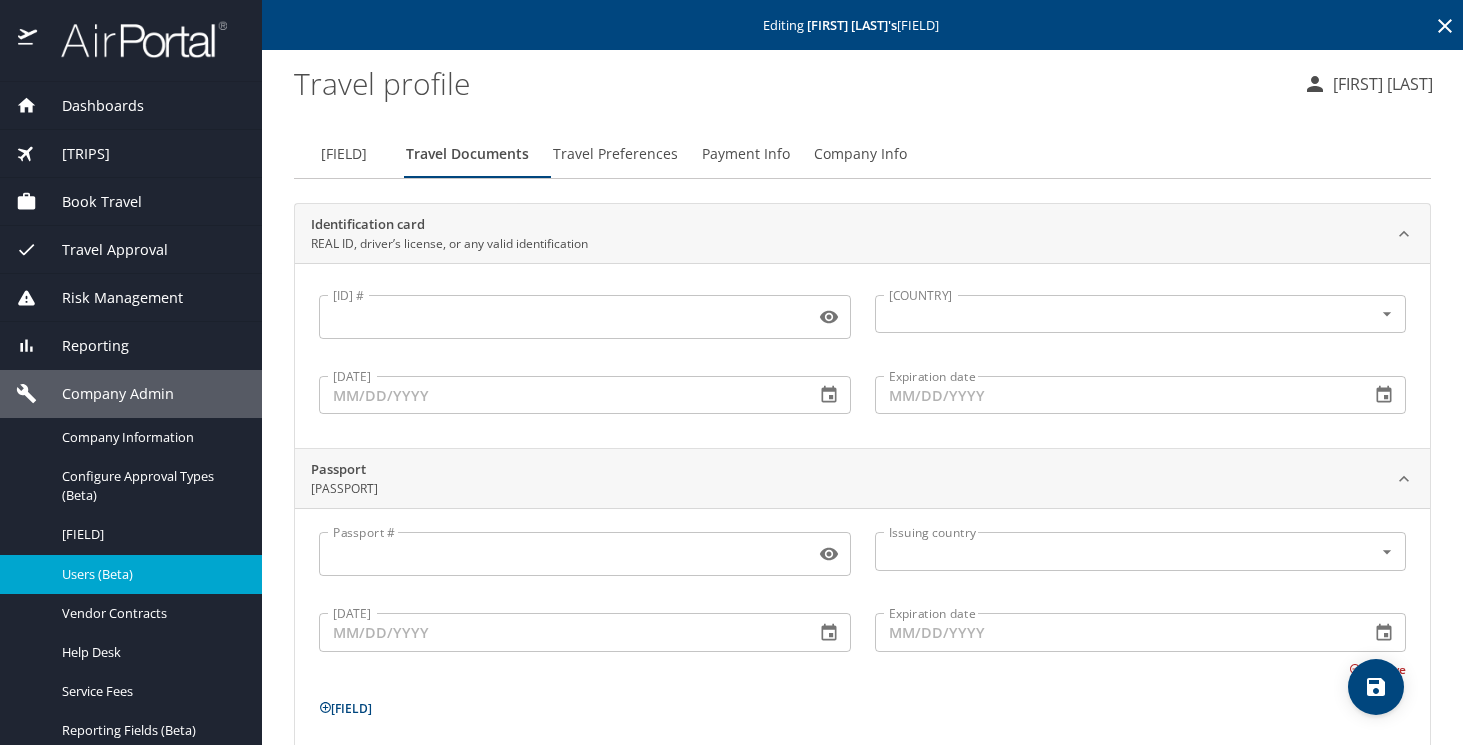 click on "Travel Preferences" at bounding box center (615, 154) 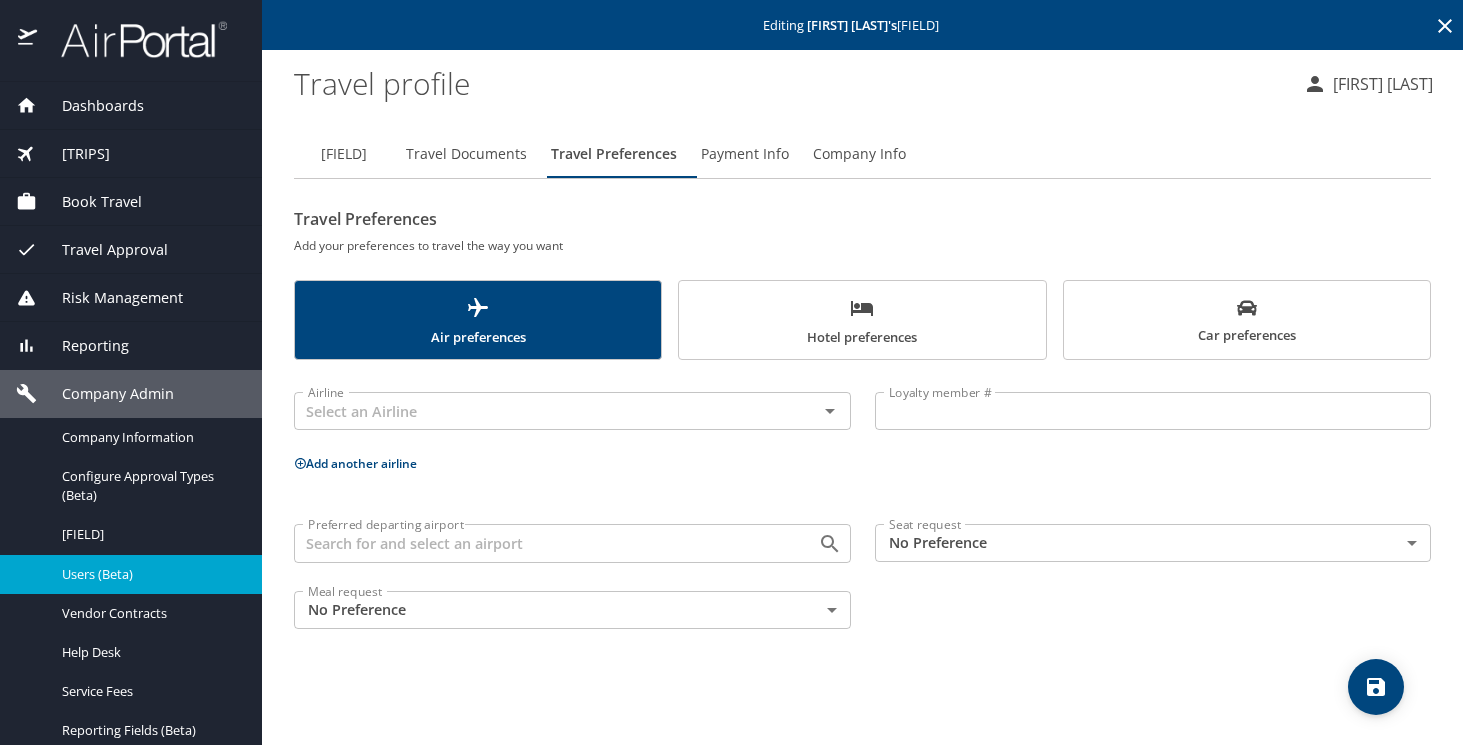 click at bounding box center (1247, 308) 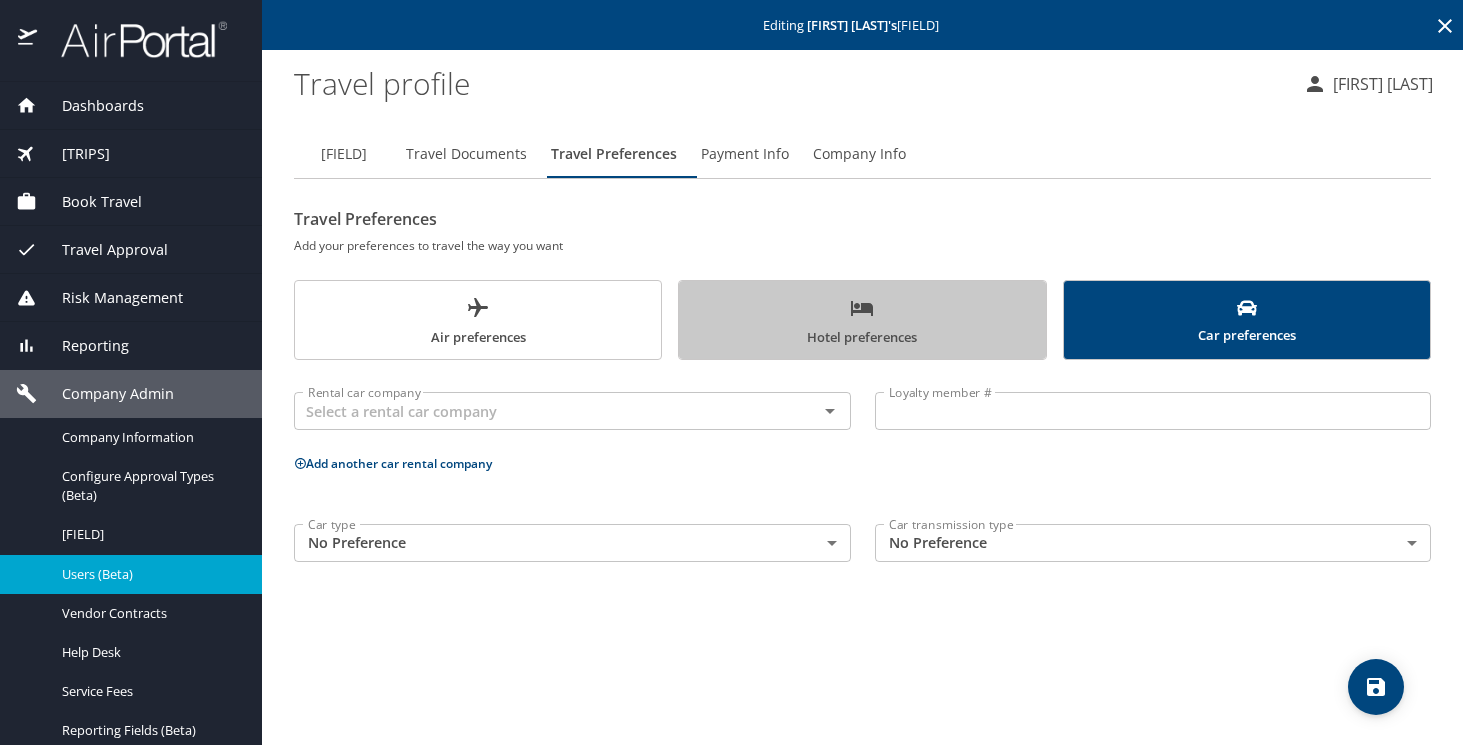 click on "Hotel preferences" at bounding box center (862, 322) 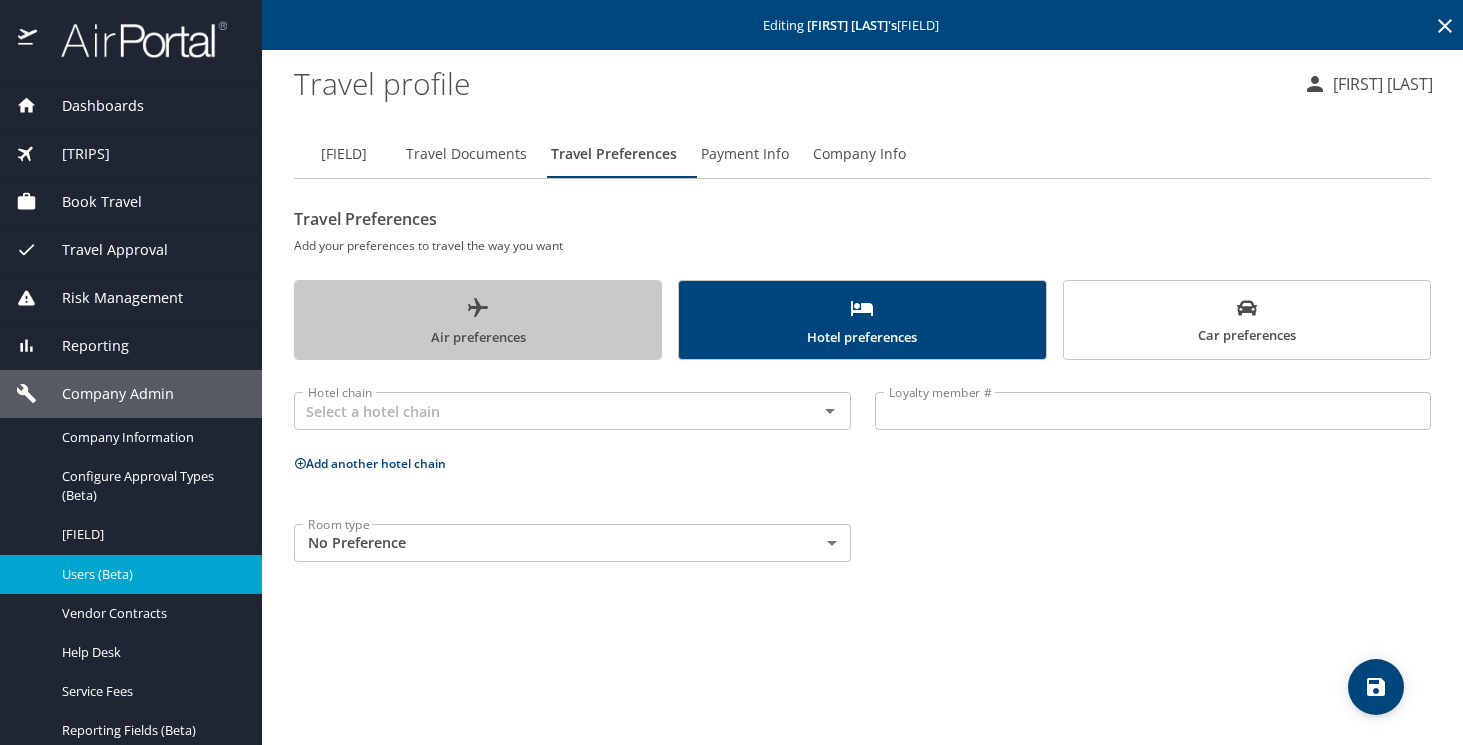 click on "Air preferences" at bounding box center [478, 322] 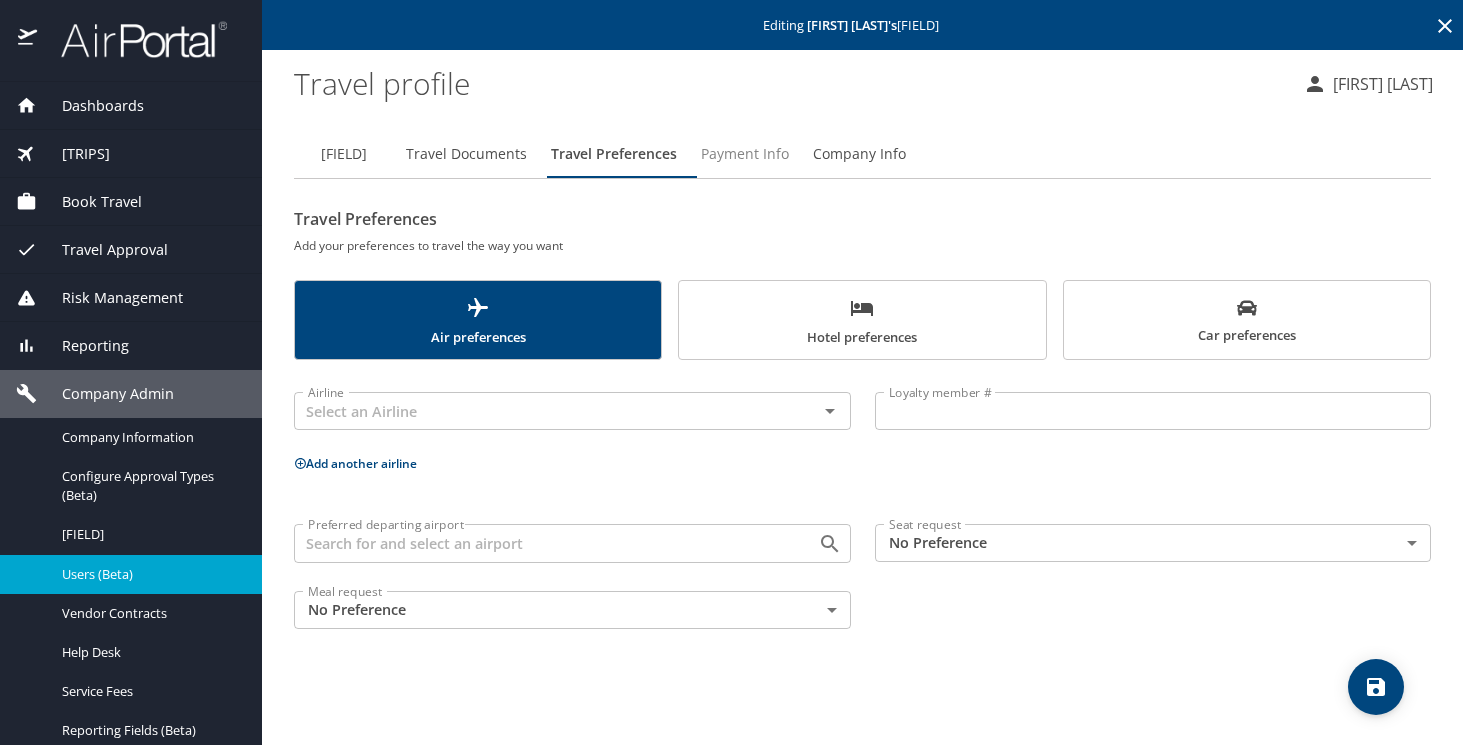 click on "Payment Info" at bounding box center [745, 154] 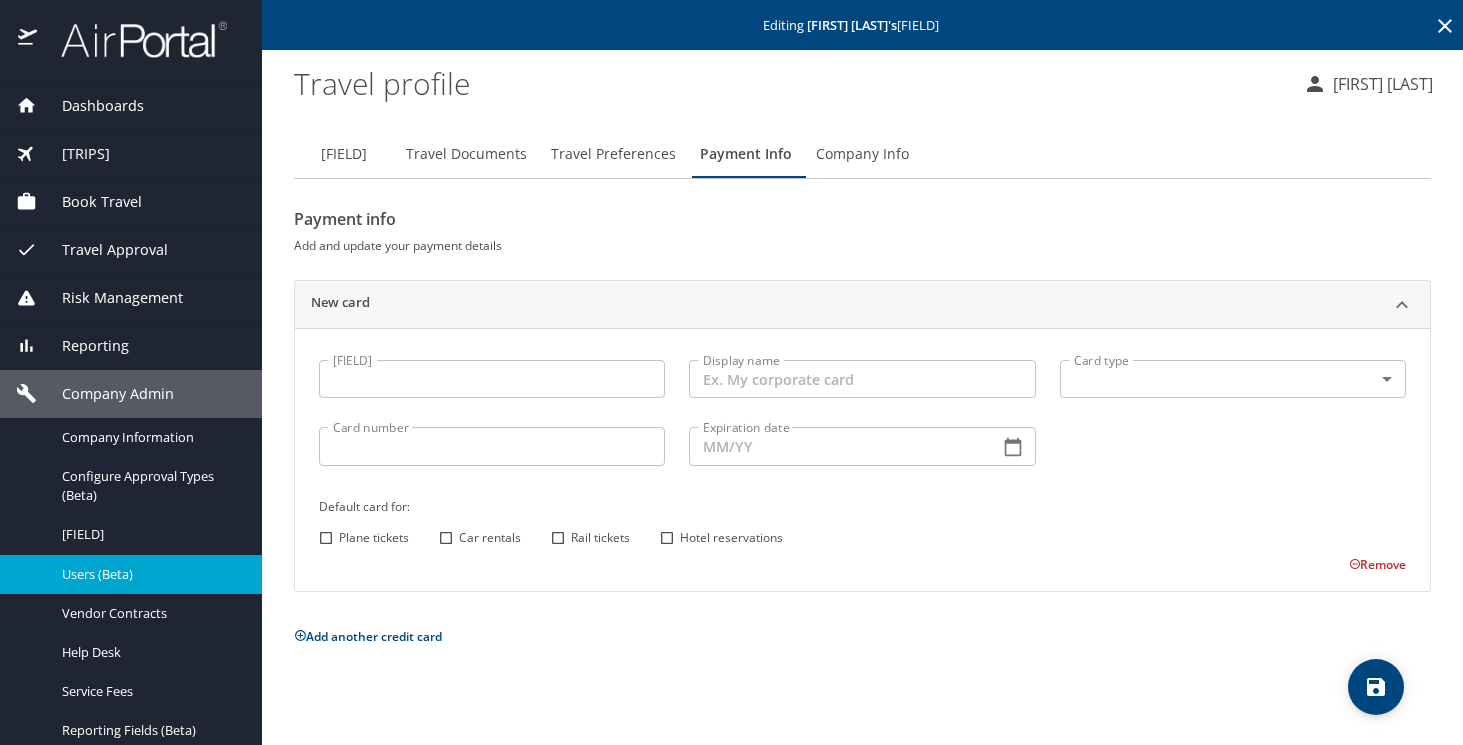 click on "Company Info" at bounding box center [862, 154] 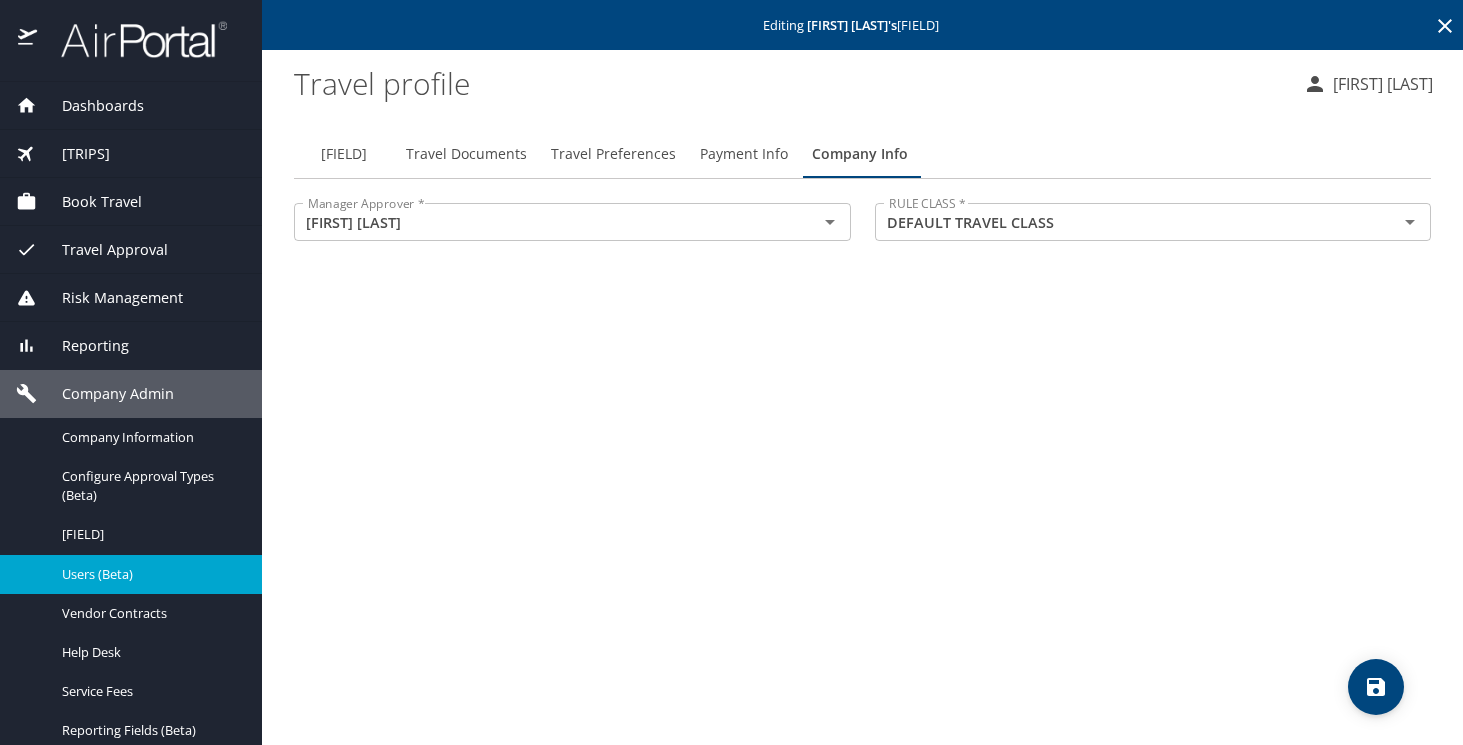 click on "[FIELD]" at bounding box center [344, 154] 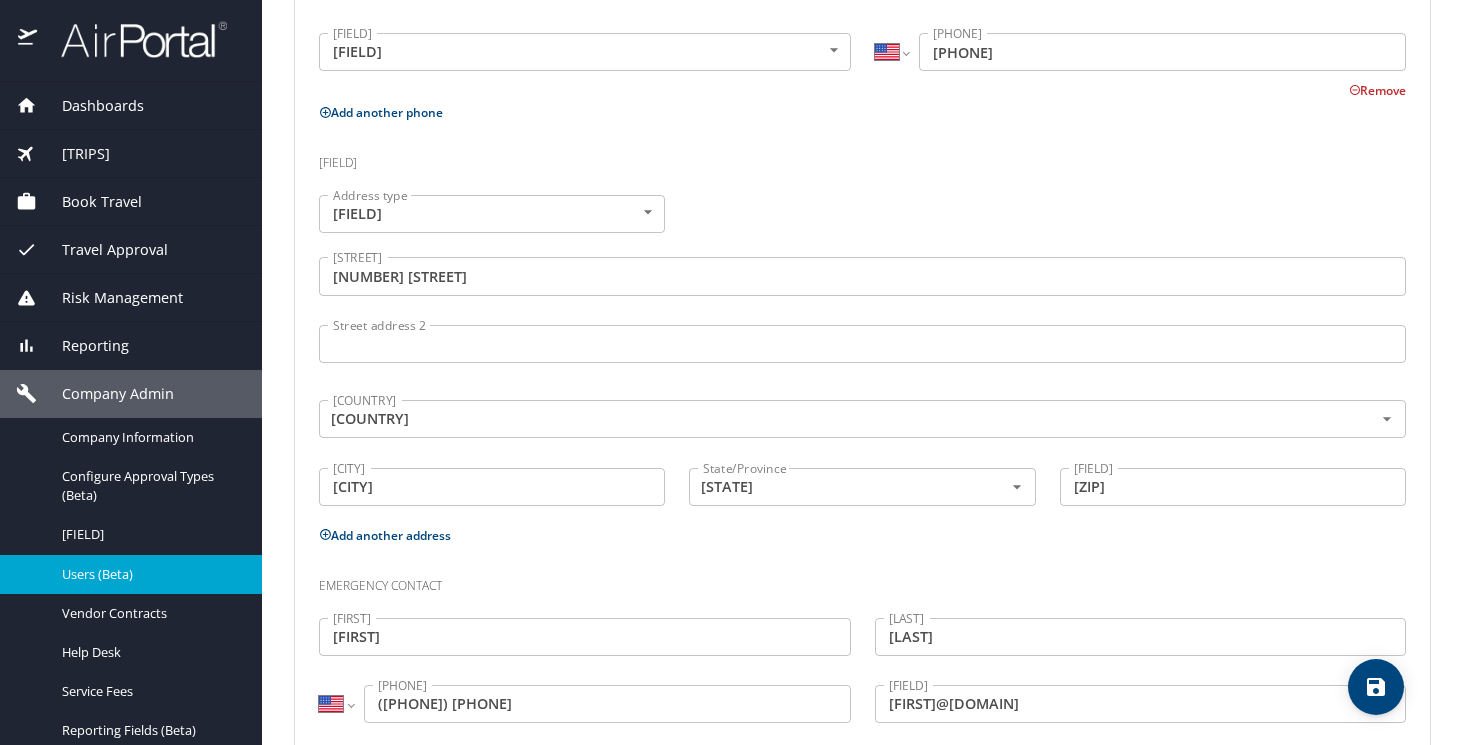 scroll, scrollTop: 663, scrollLeft: 0, axis: vertical 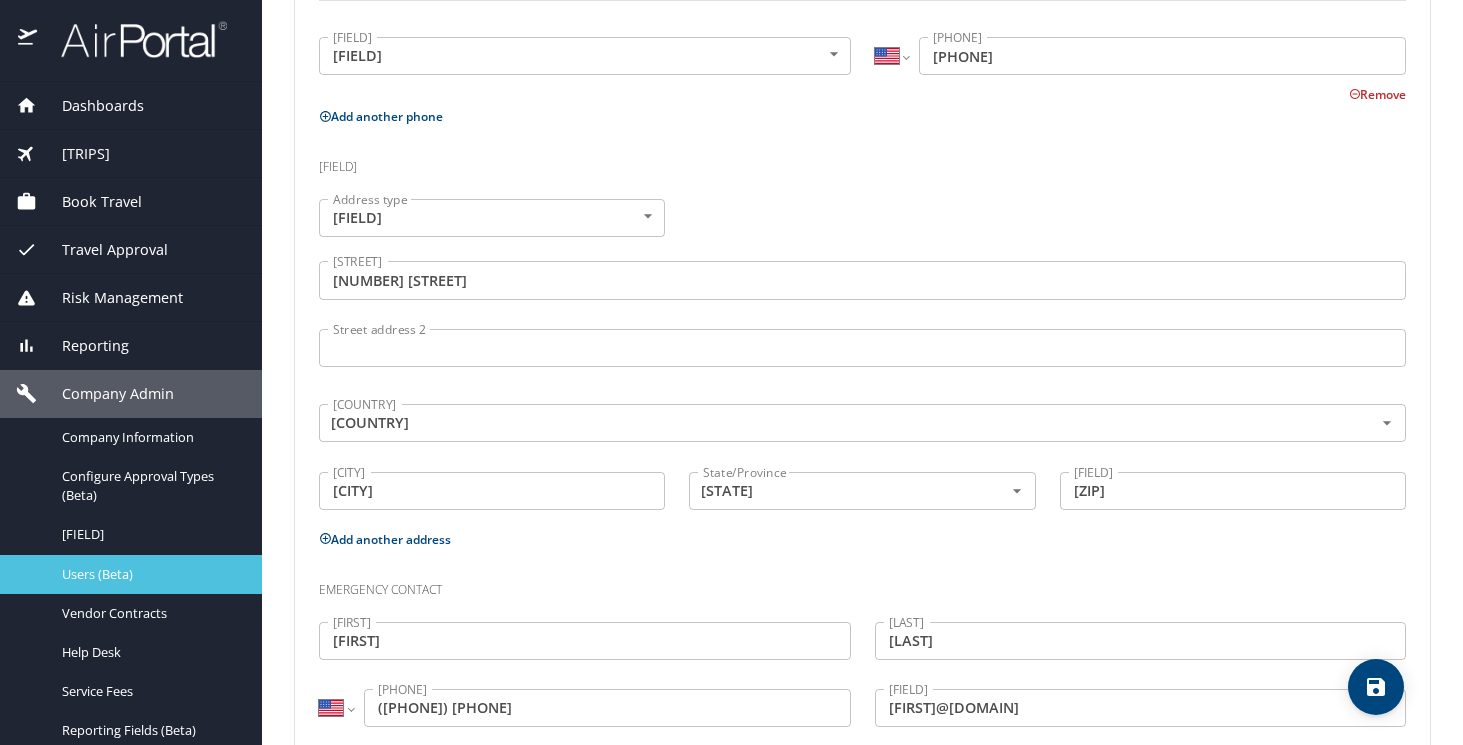 click on "Users (Beta)" at bounding box center (150, 574) 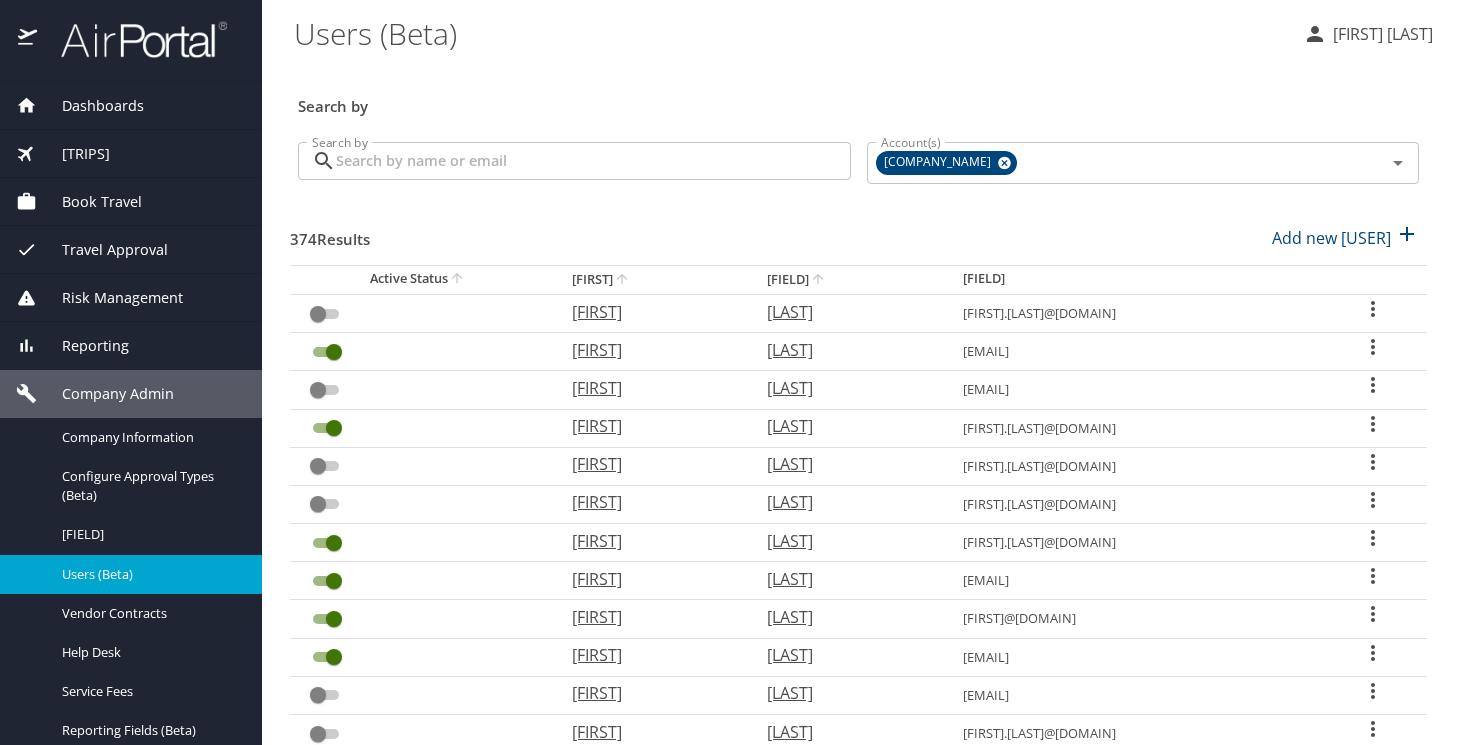 click on "Search by" at bounding box center (593, 161) 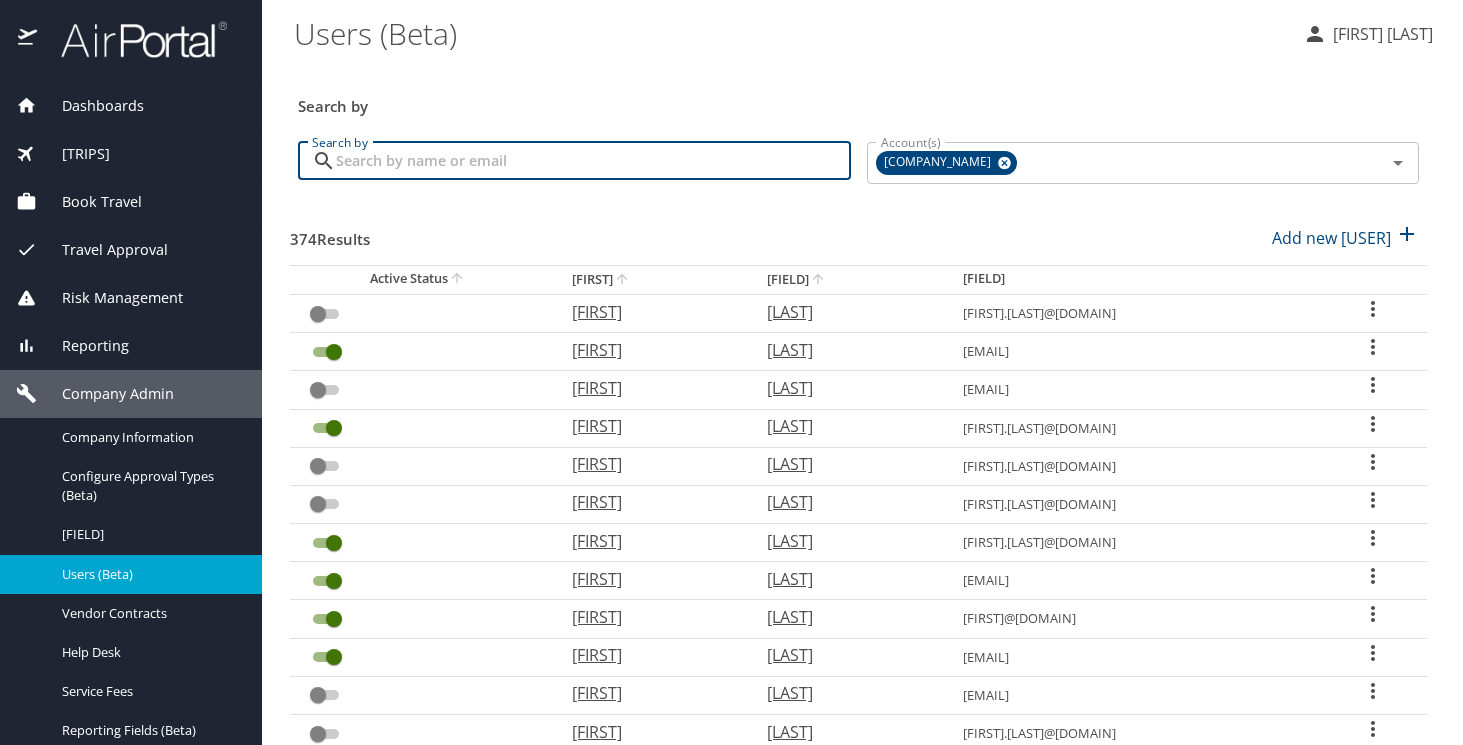 click on "Search by" at bounding box center [593, 161] 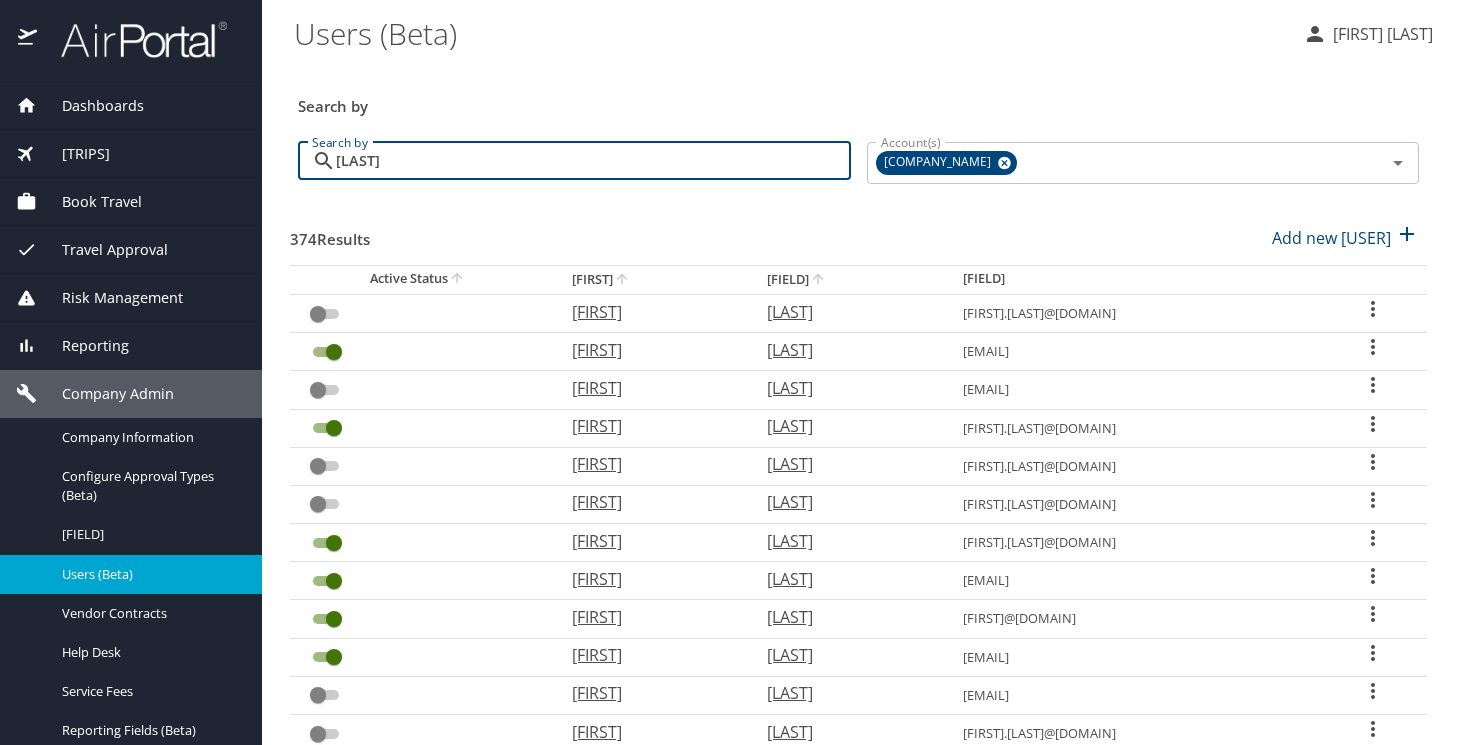 type on "[LAST]" 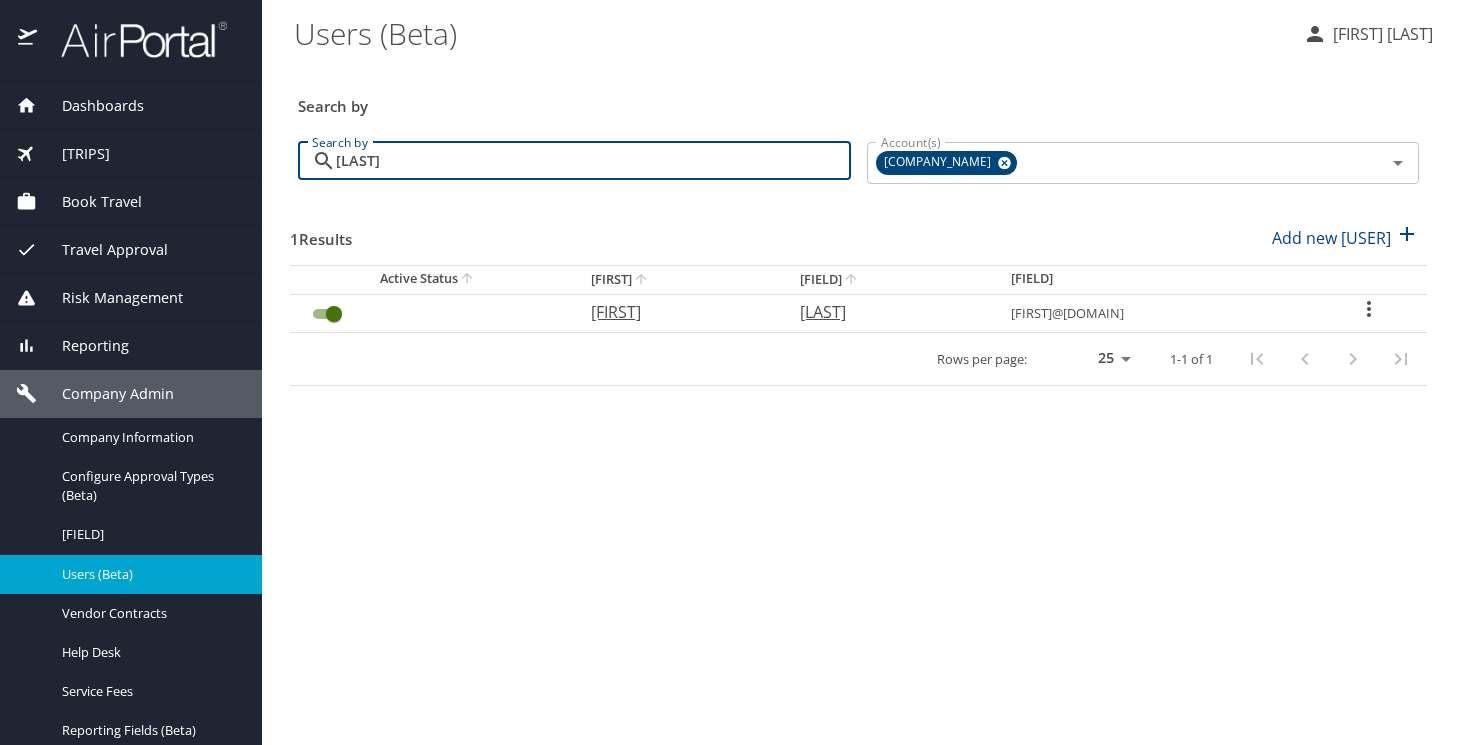 click on "[LAST]" at bounding box center (885, 312) 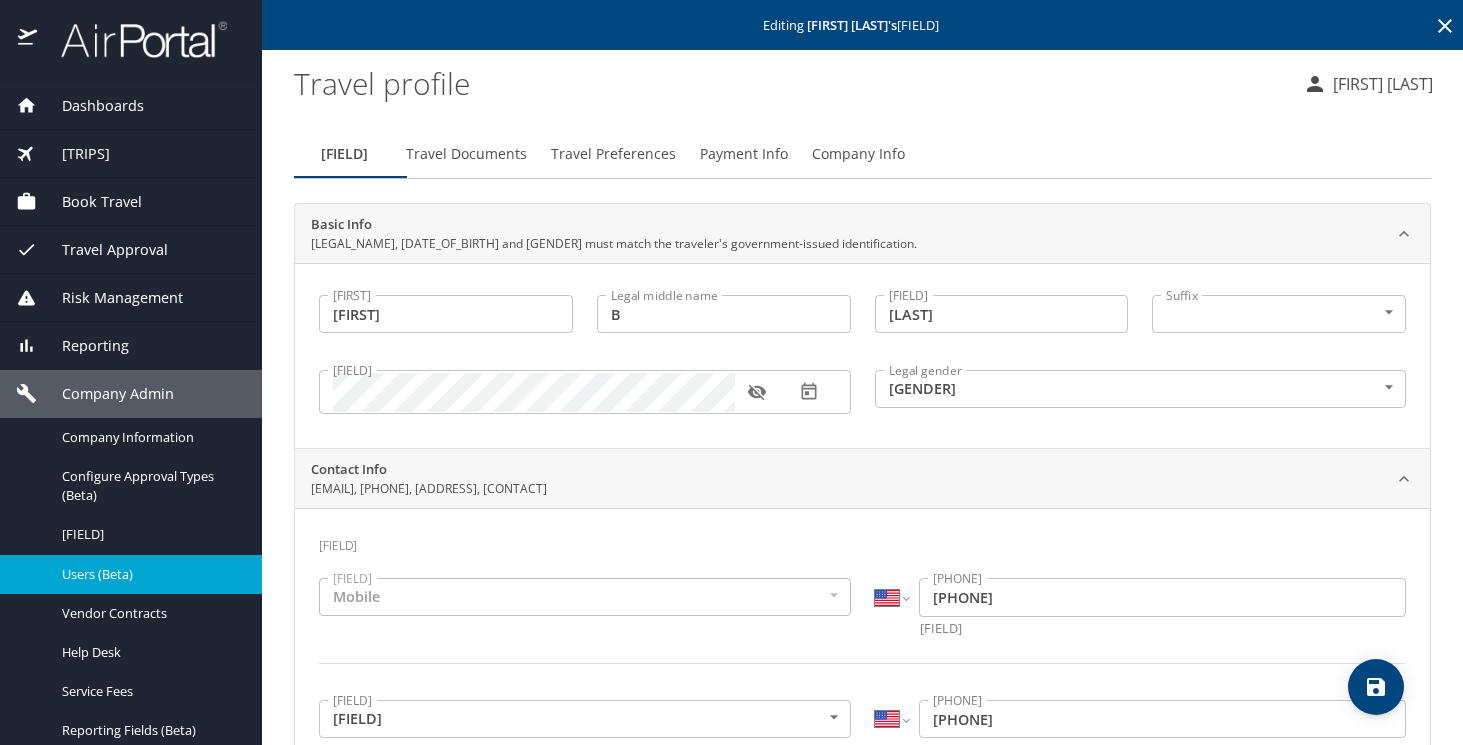 click on "Company Info" at bounding box center (858, 154) 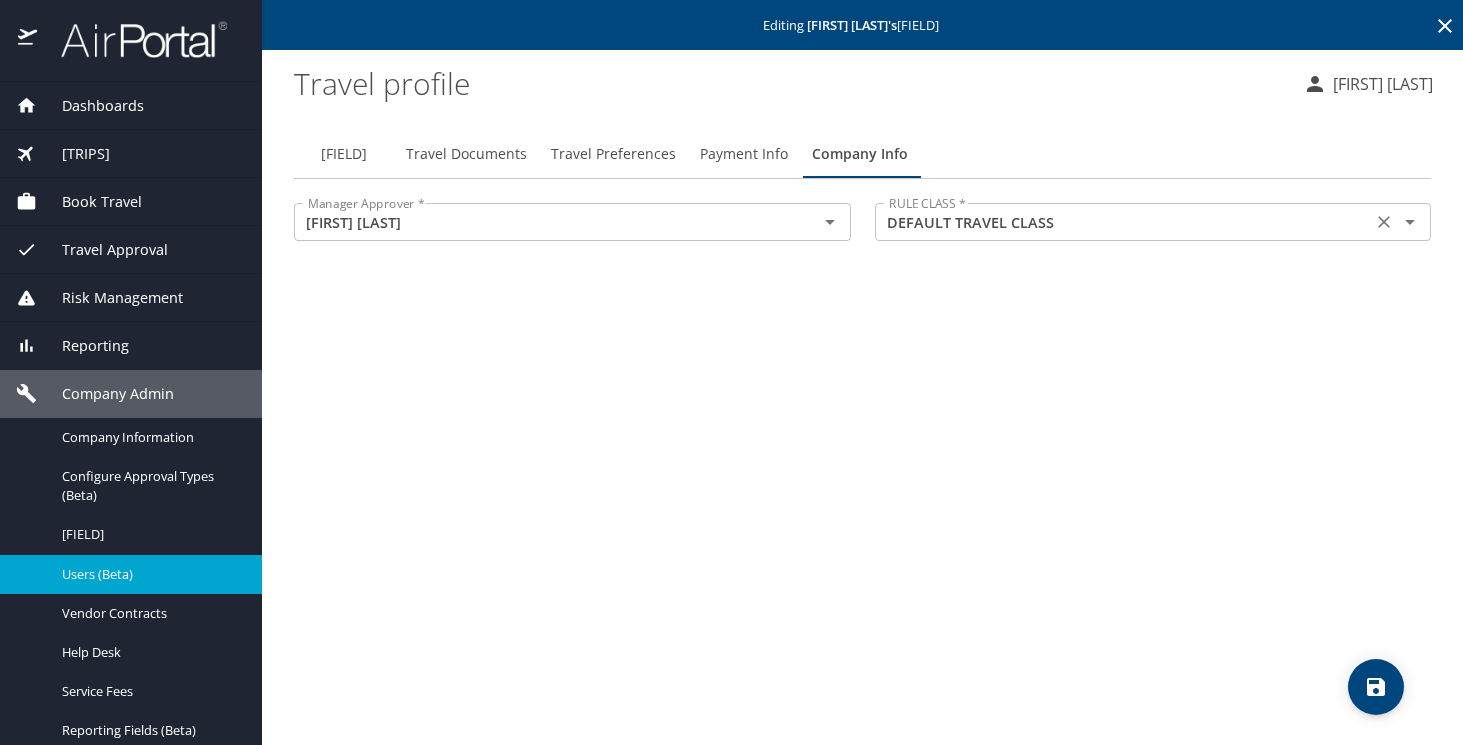 click on "DEFAULT TRAVEL CLASS" at bounding box center (1124, 222) 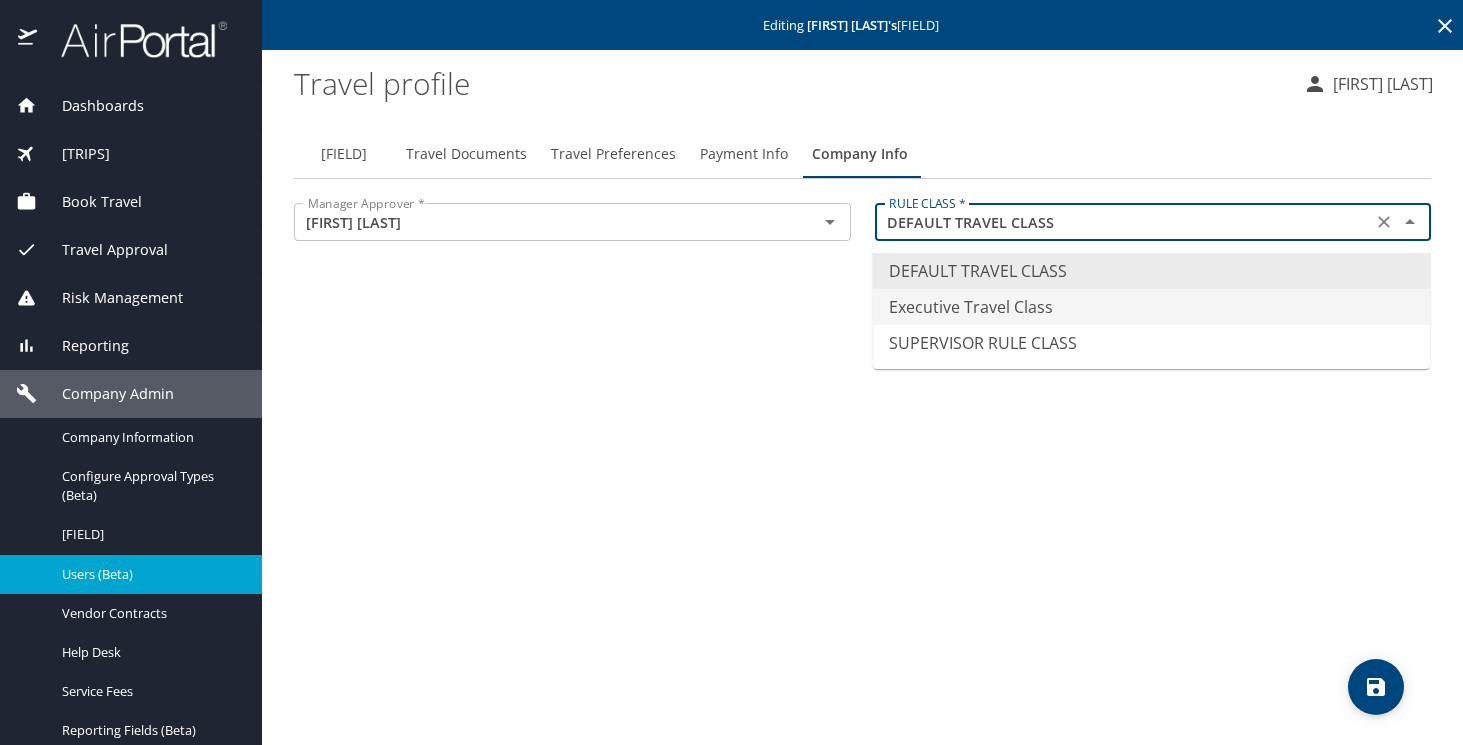 click on "Executive Travel Class" at bounding box center (1151, 307) 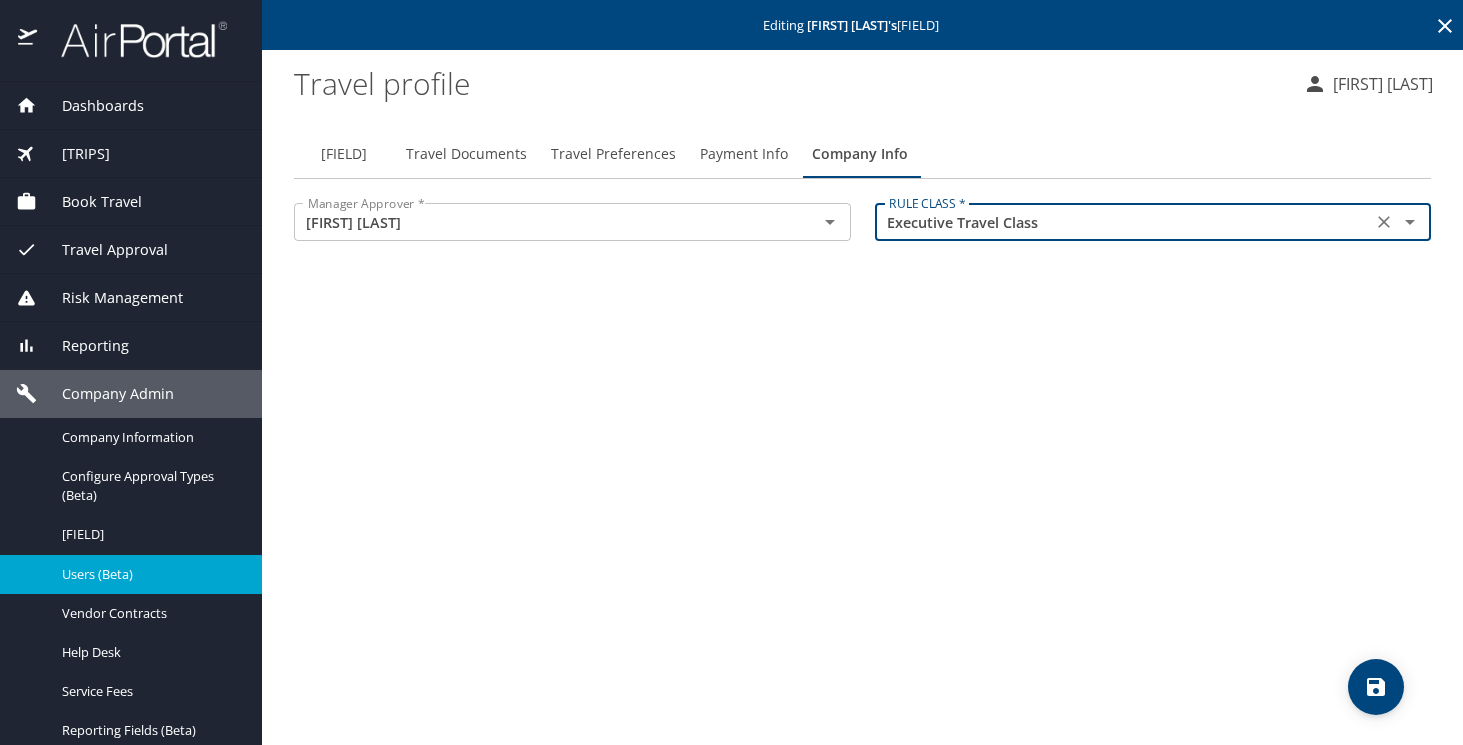 click on "Executive Travel Class" at bounding box center [1124, 222] 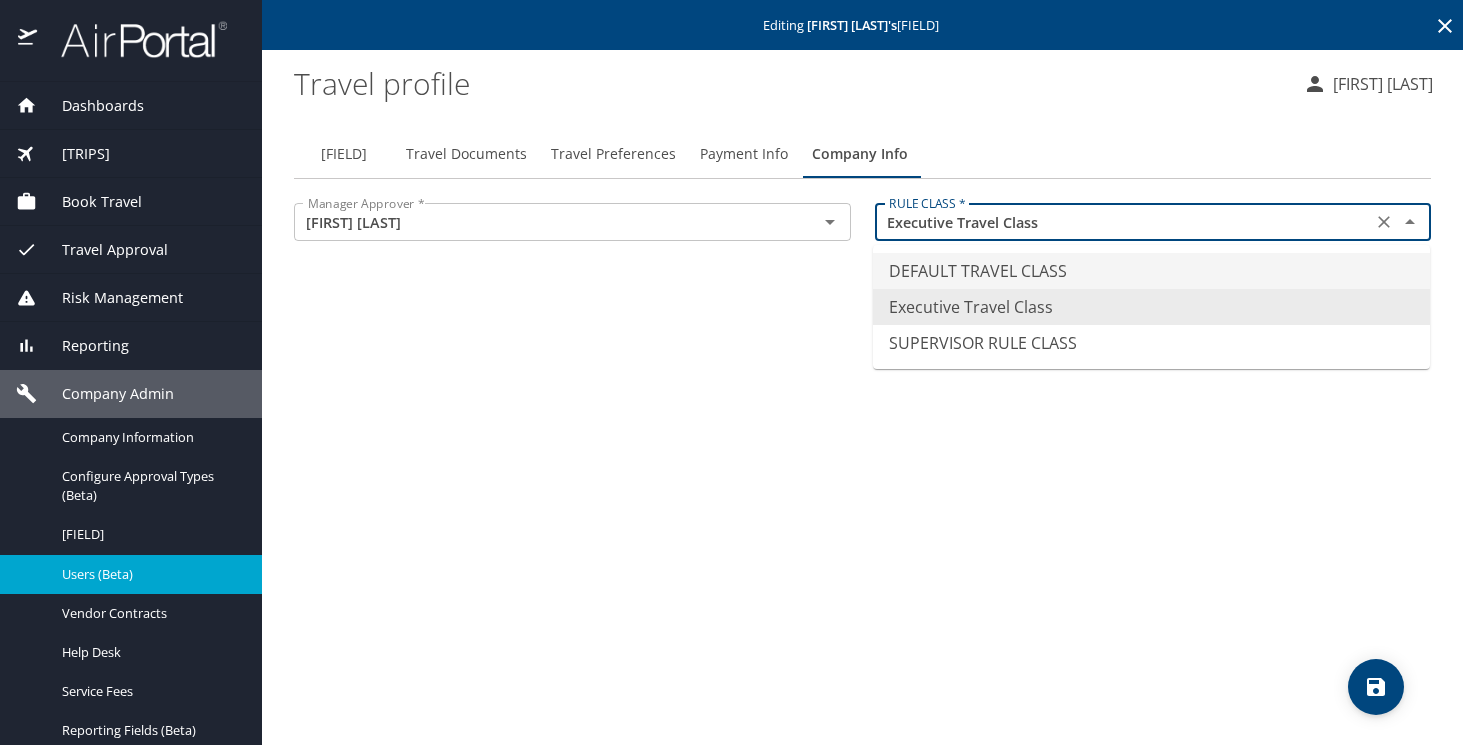 click on "DEFAULT TRAVEL CLASS" at bounding box center [1151, 271] 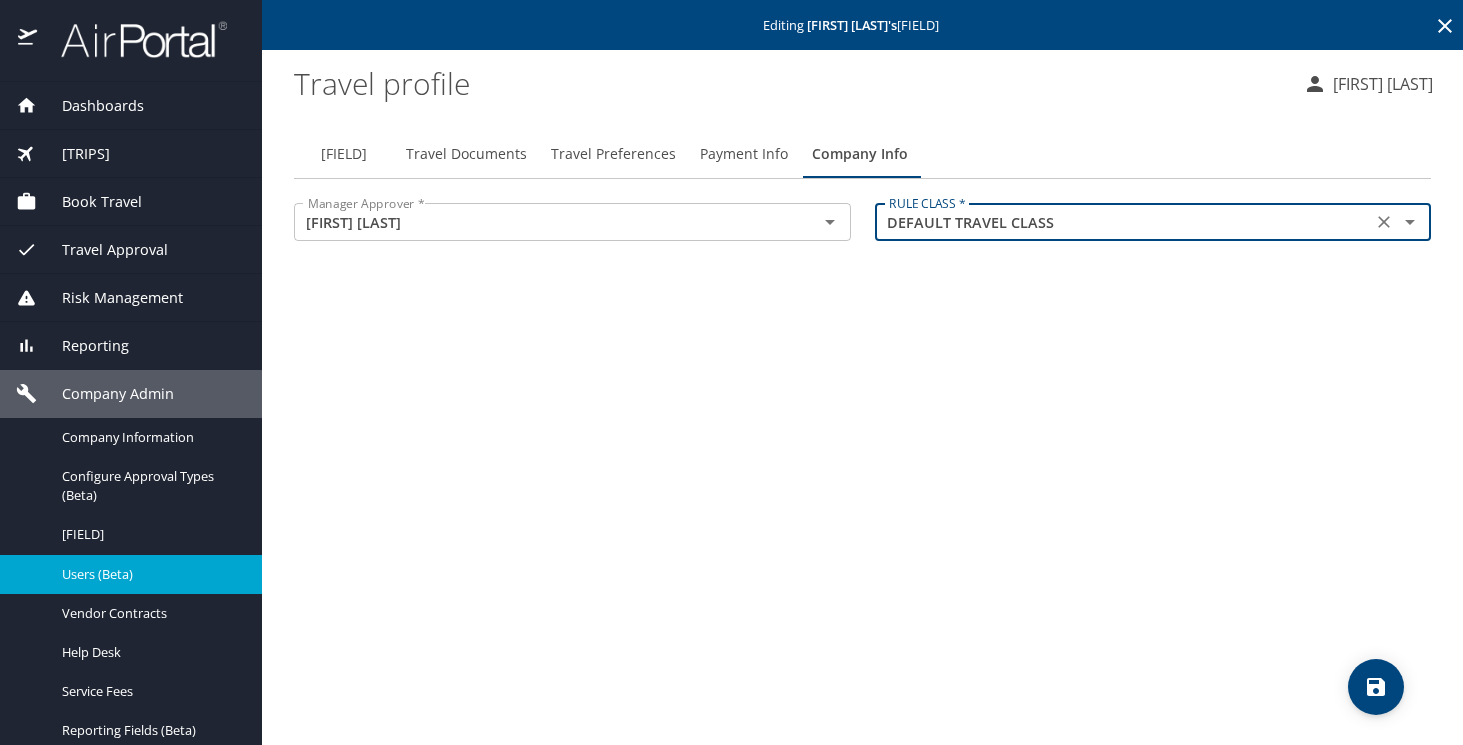 click on "[FIELD]" at bounding box center [344, 154] 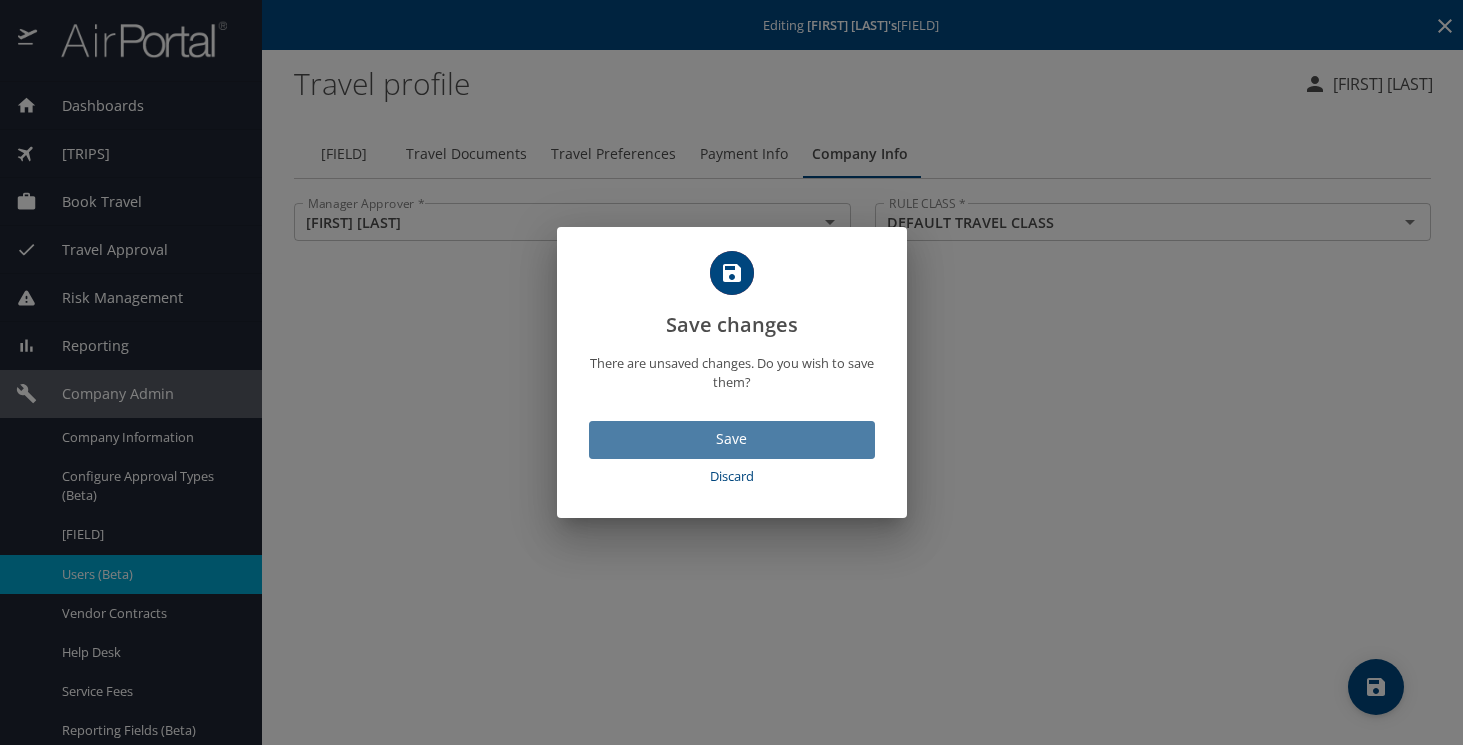 click on "Save" at bounding box center (732, 439) 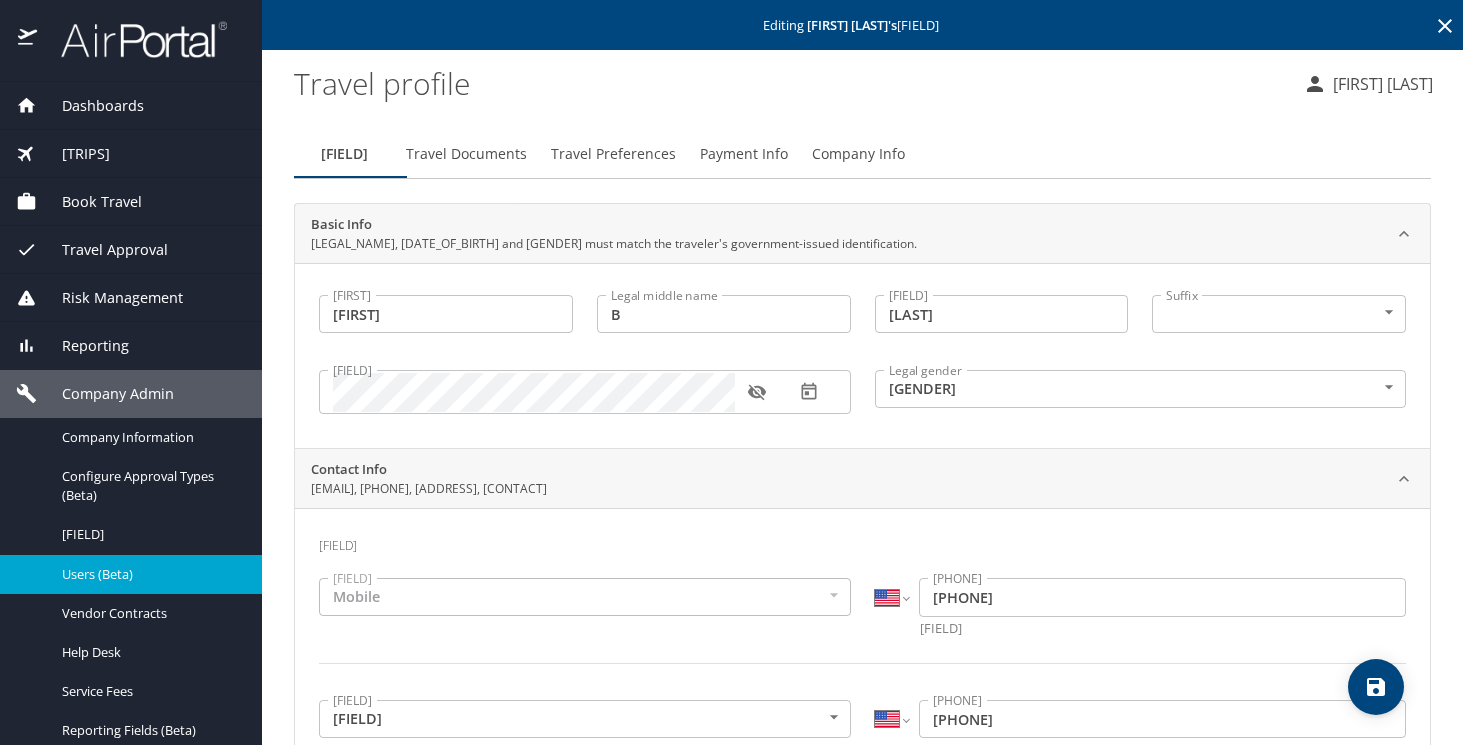 click on "[TRIPS]" at bounding box center [73, 154] 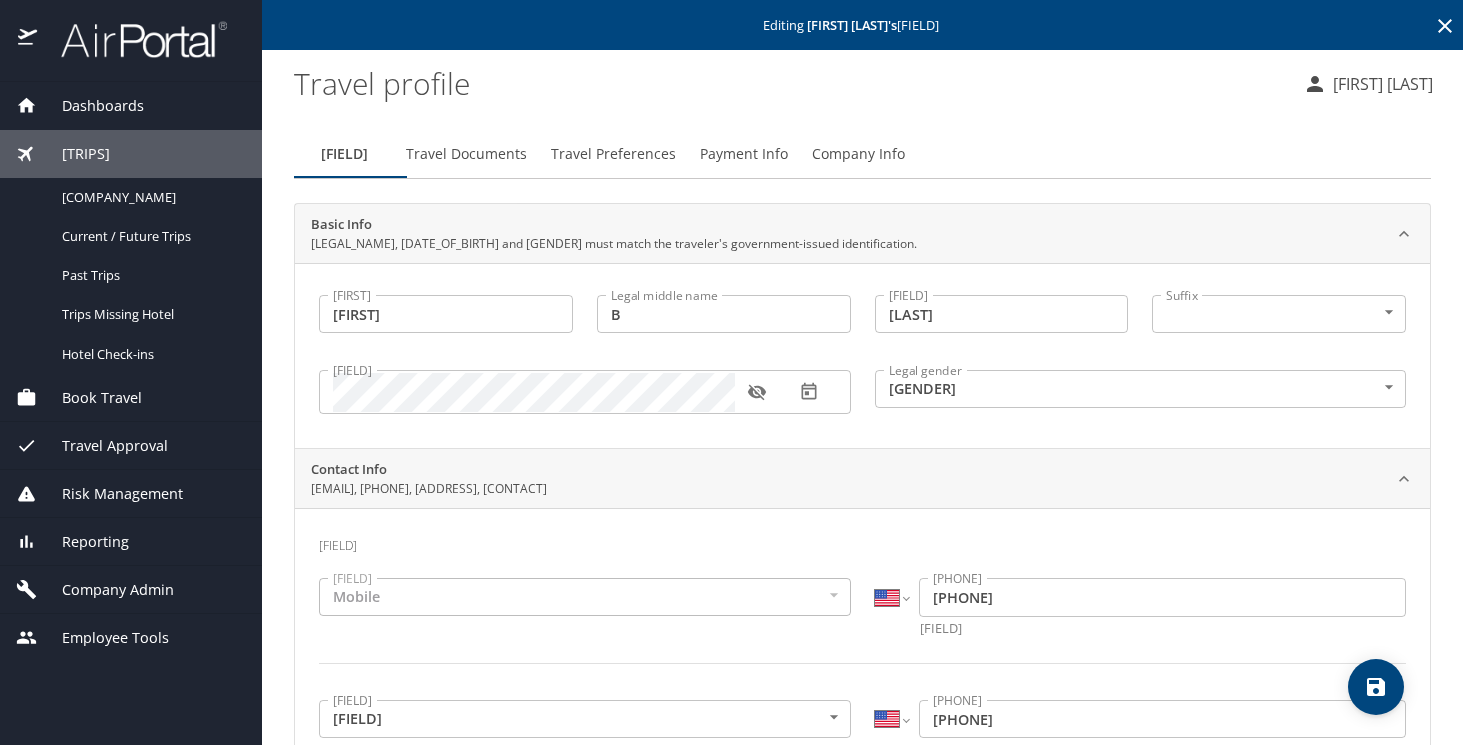 click on "Company Admin" at bounding box center (105, 590) 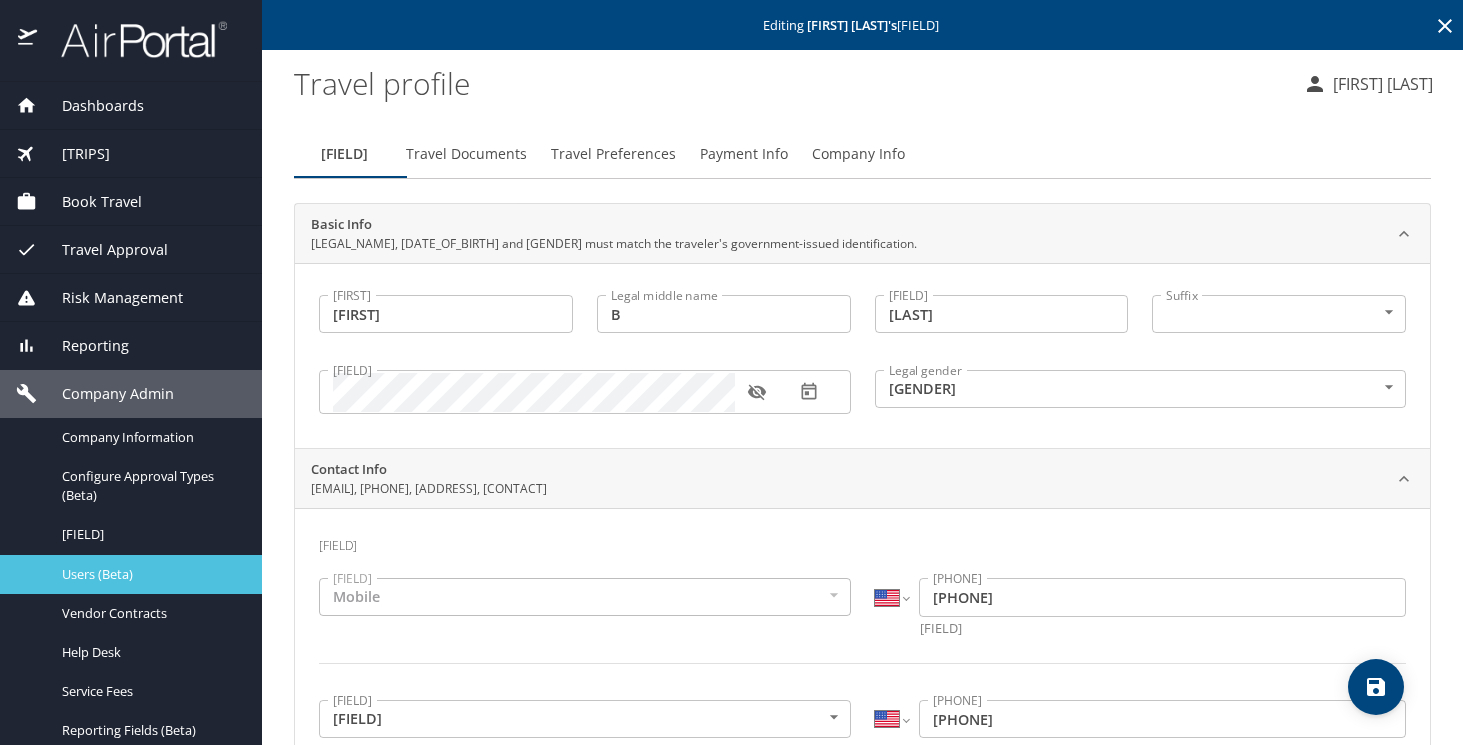 click on "Users (Beta)" at bounding box center [150, 574] 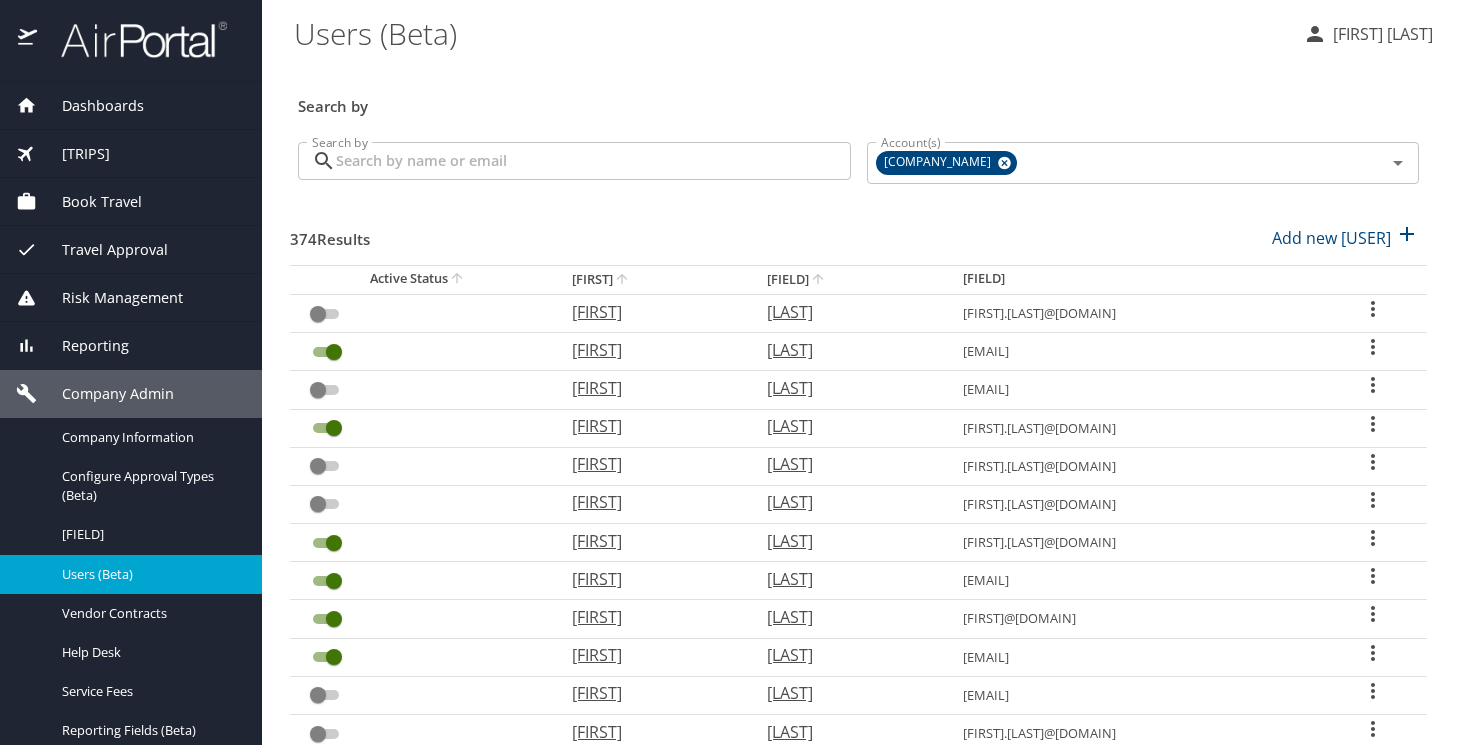 click on "[FIRST]" at bounding box center [649, 350] 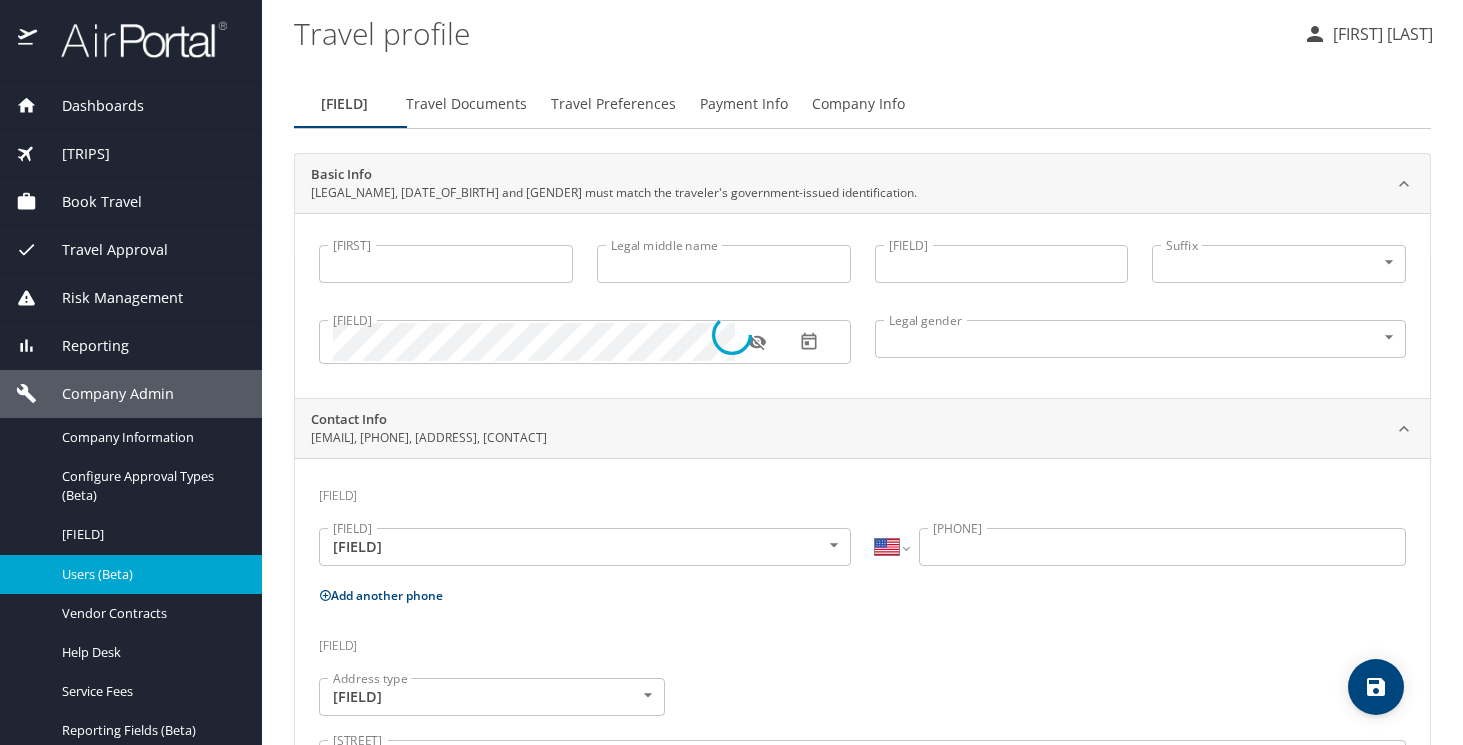 click at bounding box center (731, 336) 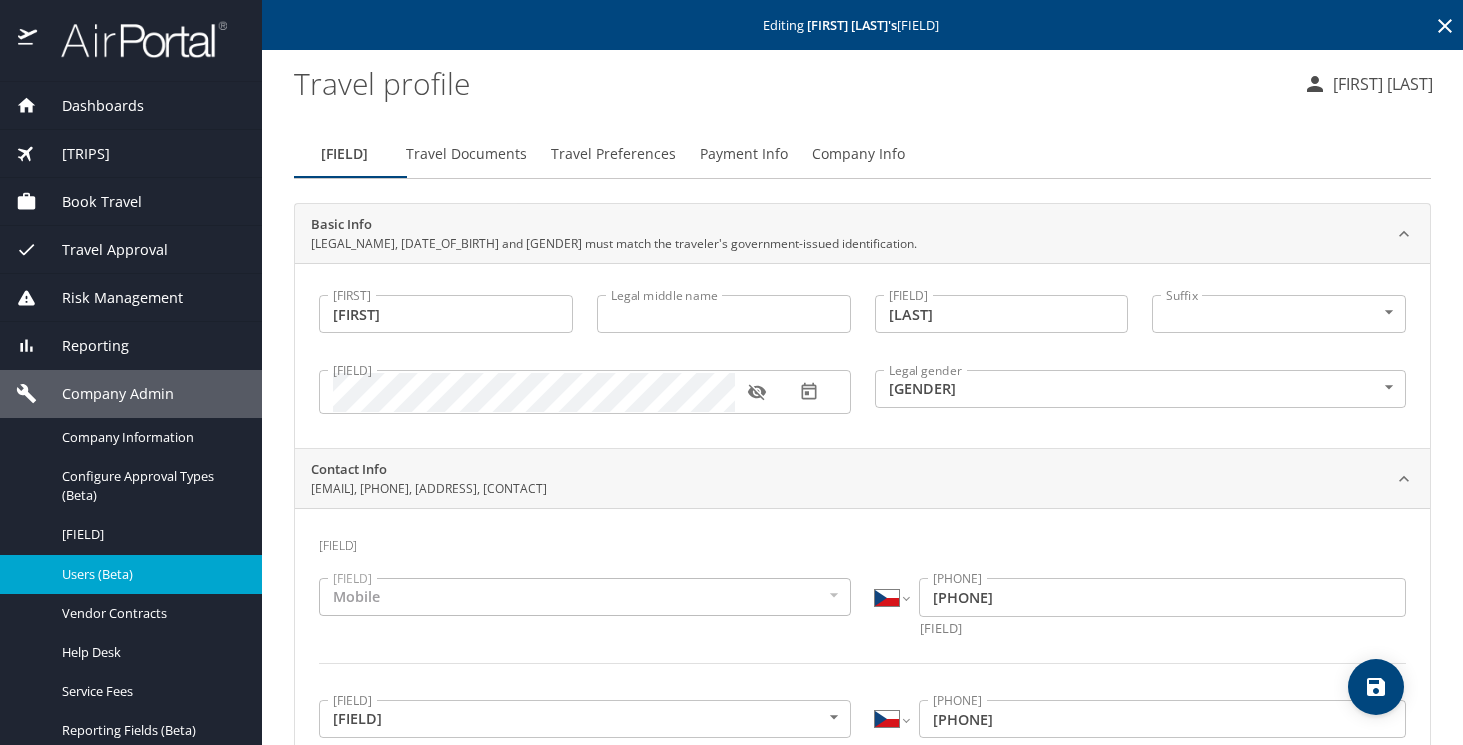 click on "Payment Info" at bounding box center [744, 154] 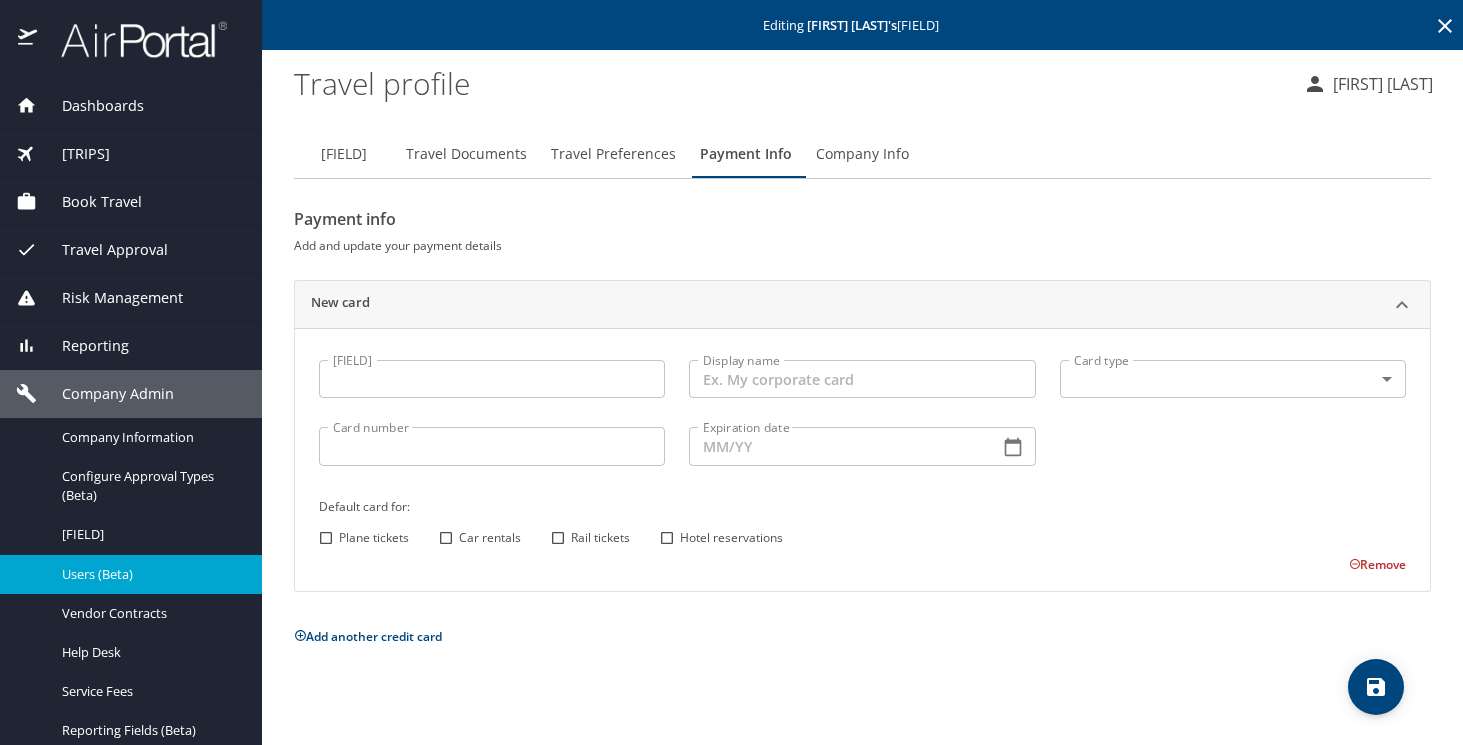 click on "Users (Beta)" at bounding box center (150, 574) 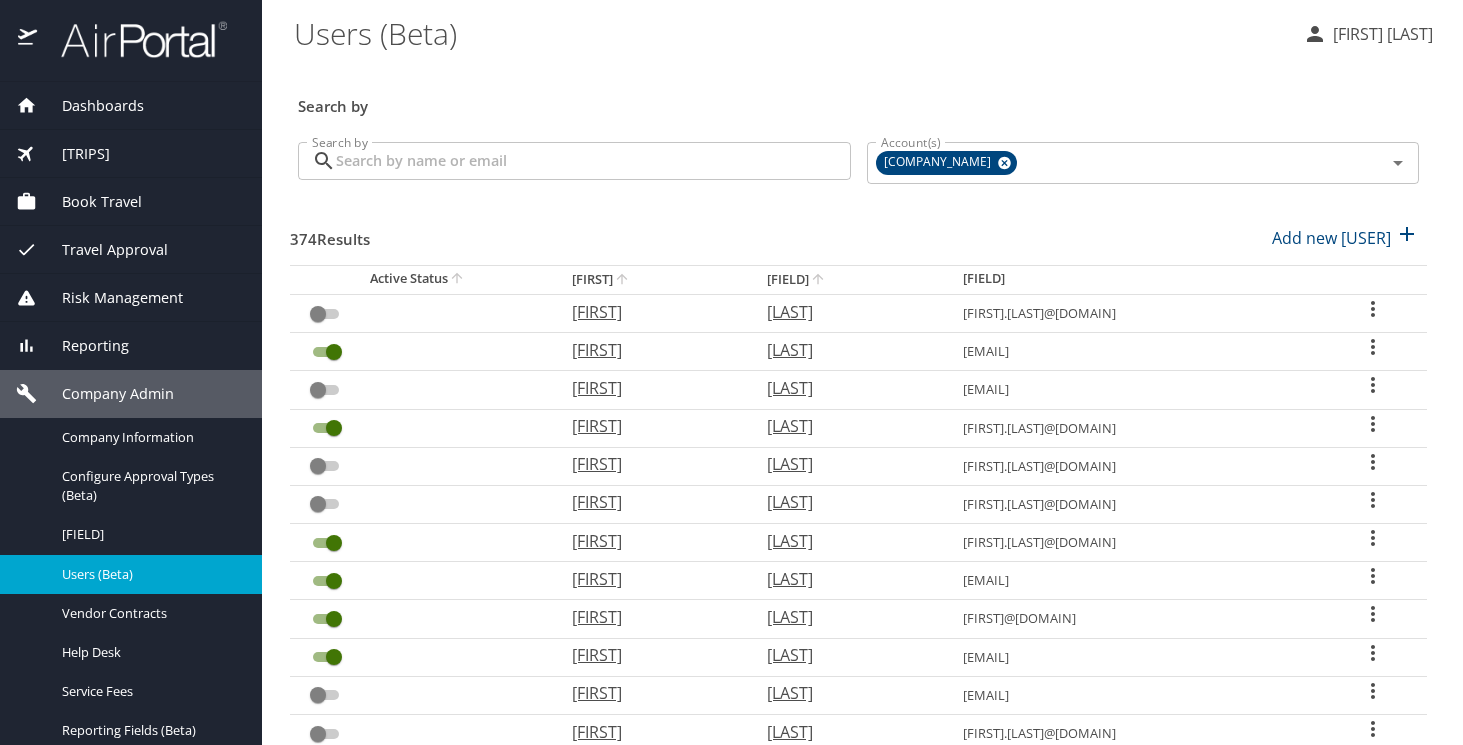 click on "[FIRST]" at bounding box center [649, 426] 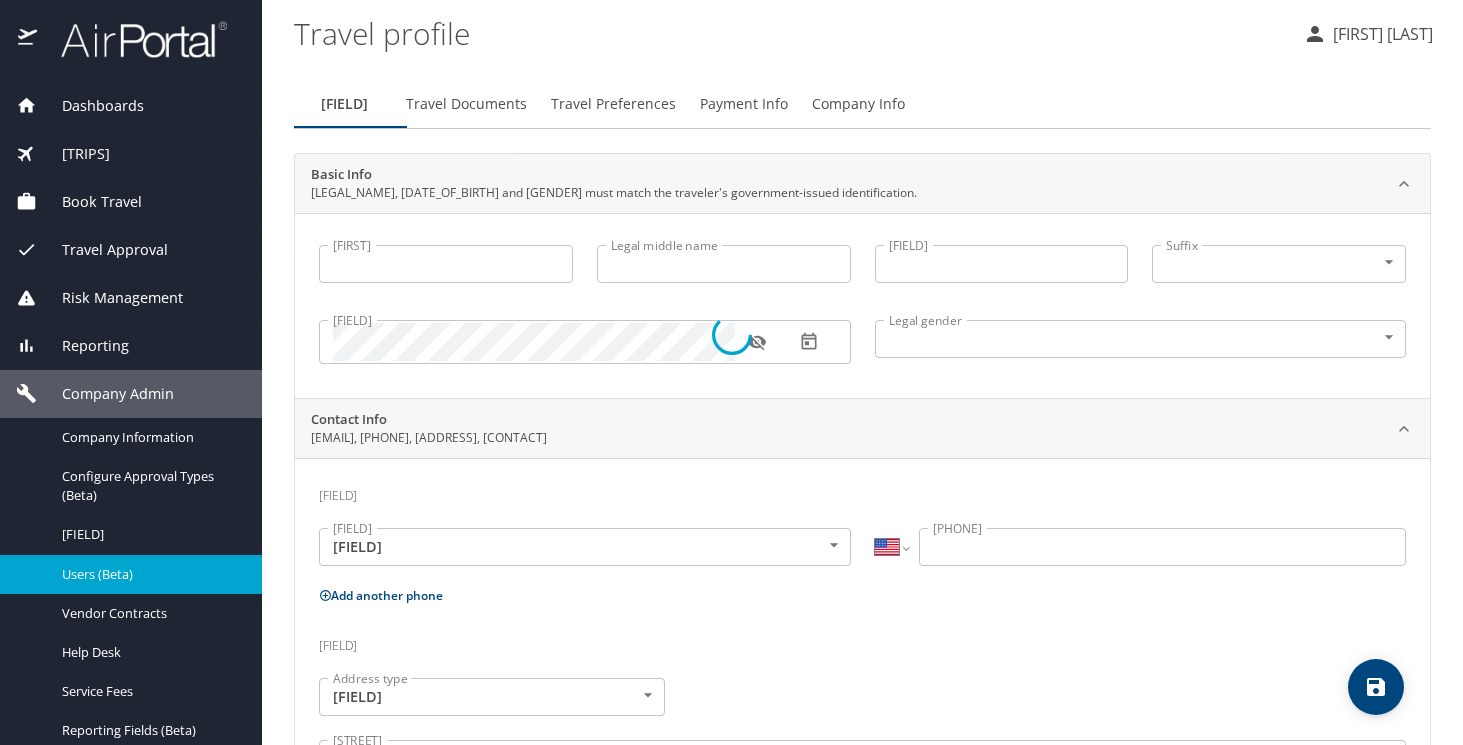 click at bounding box center (731, 336) 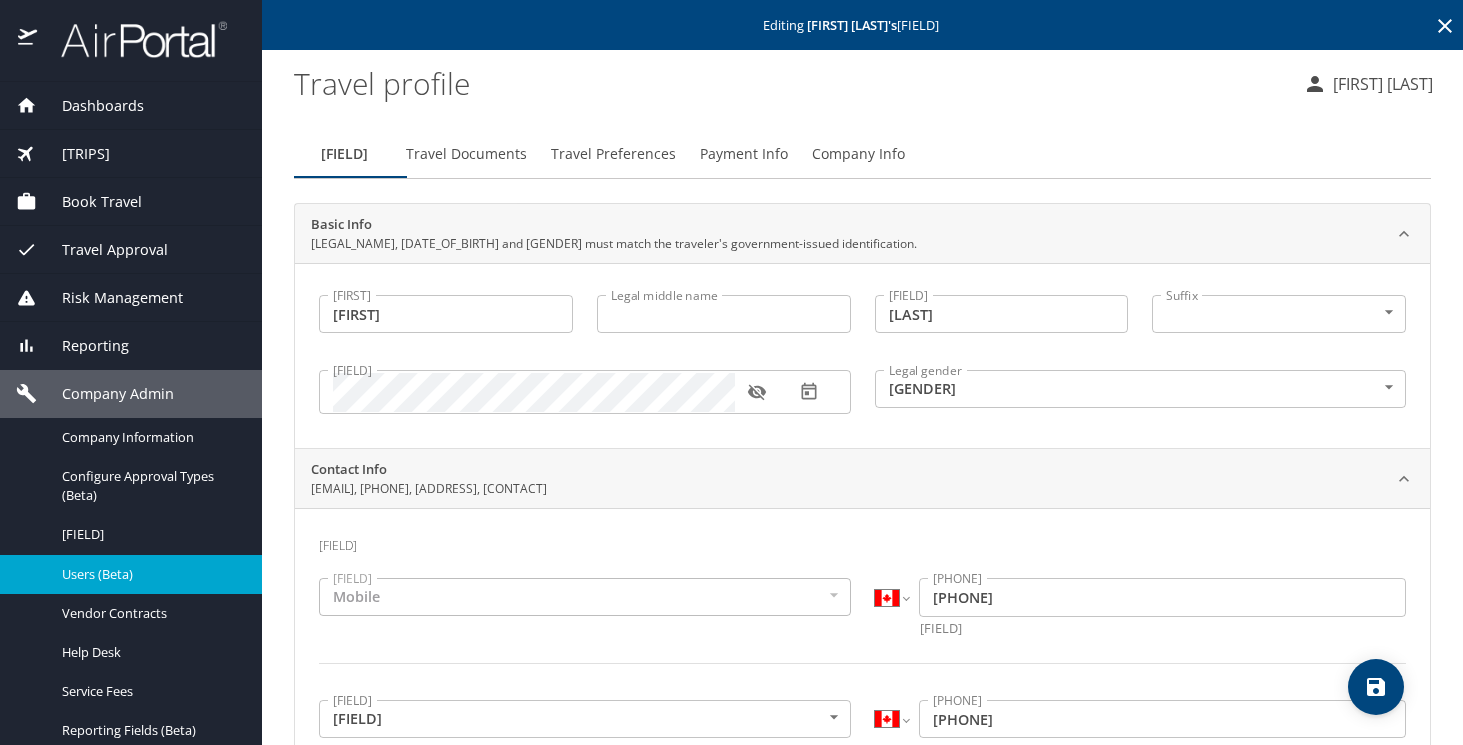 click on "Payment Info" at bounding box center [744, 154] 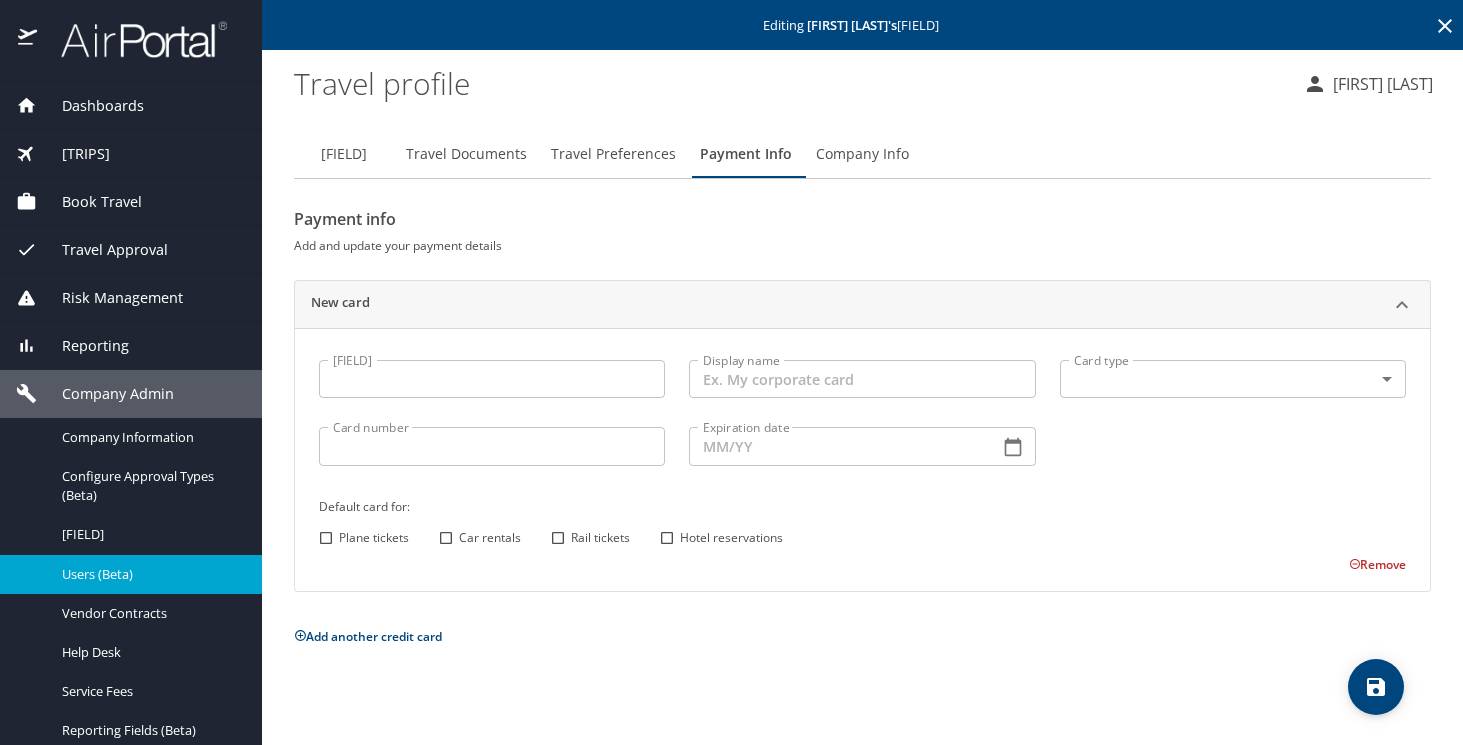 click on "Company Admin" at bounding box center [105, 394] 